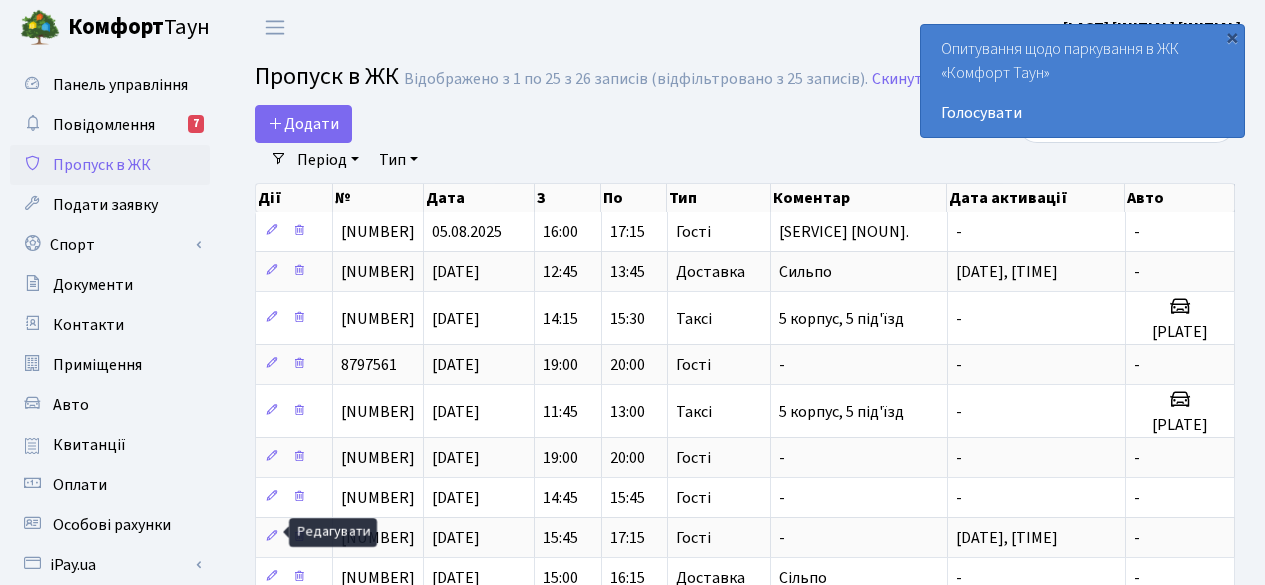 select on "25" 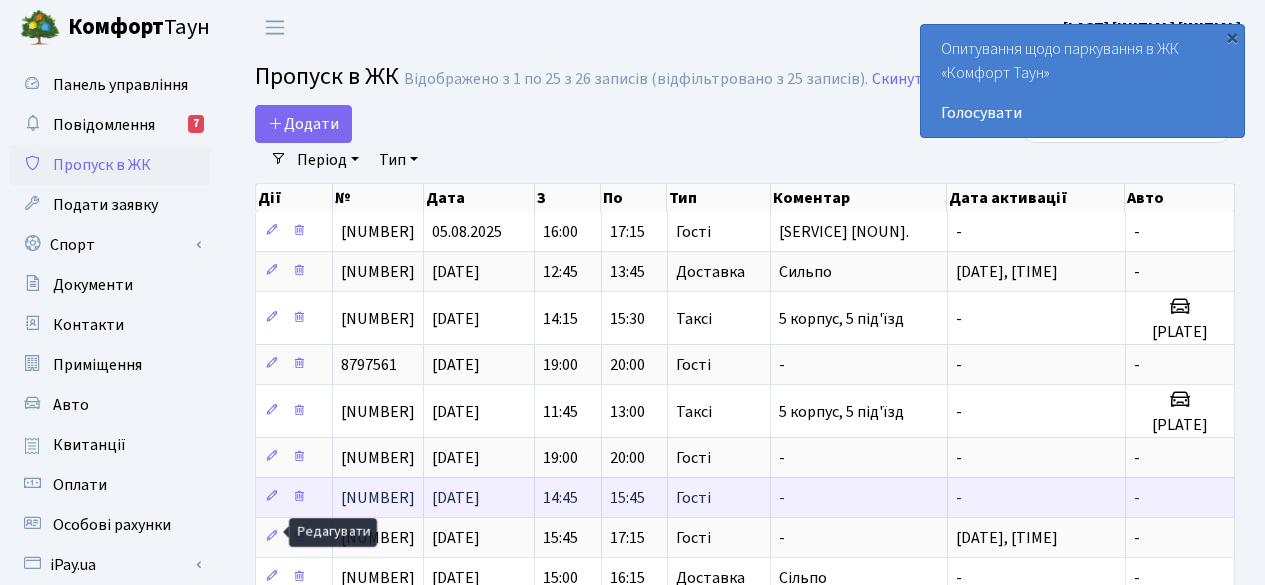 scroll, scrollTop: 0, scrollLeft: 0, axis: both 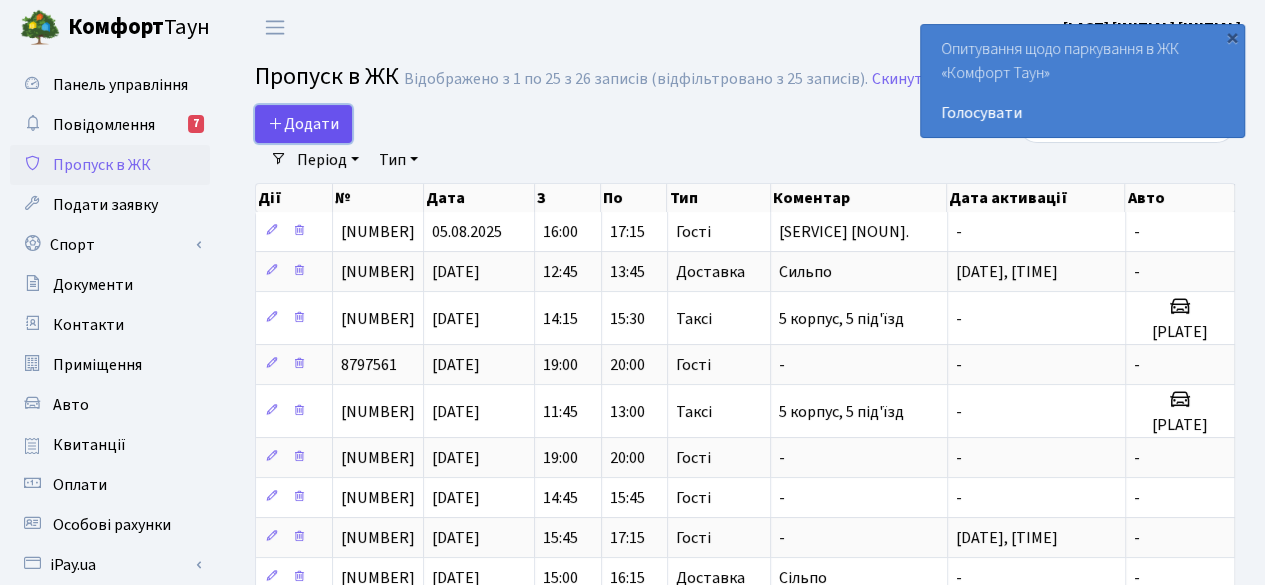 click at bounding box center [276, 123] 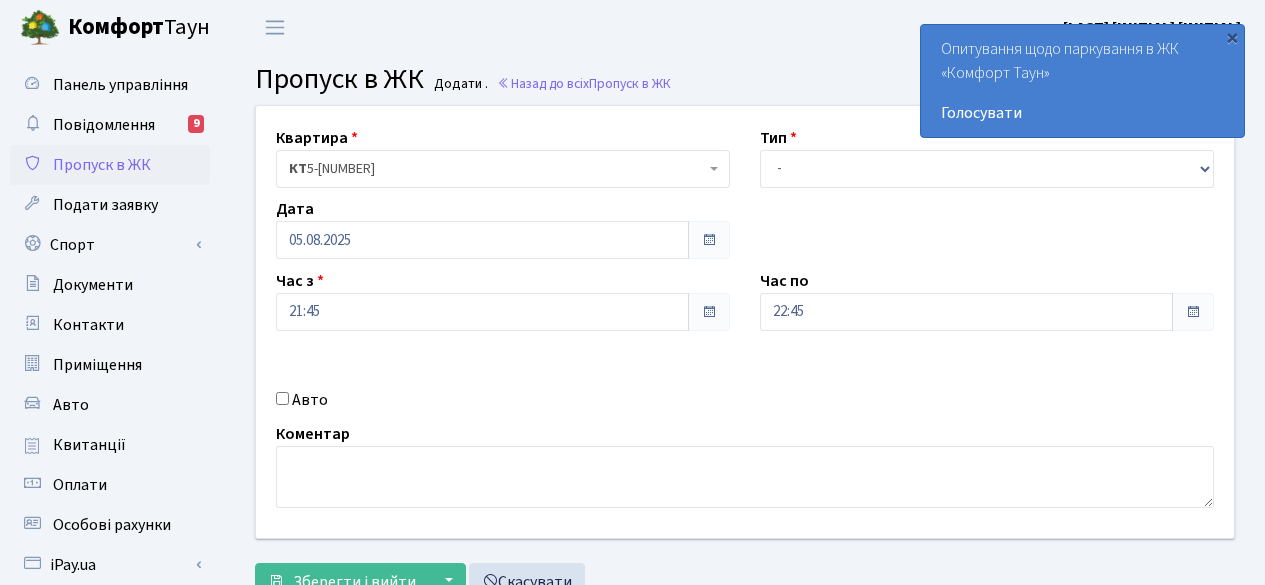 scroll, scrollTop: 0, scrollLeft: 0, axis: both 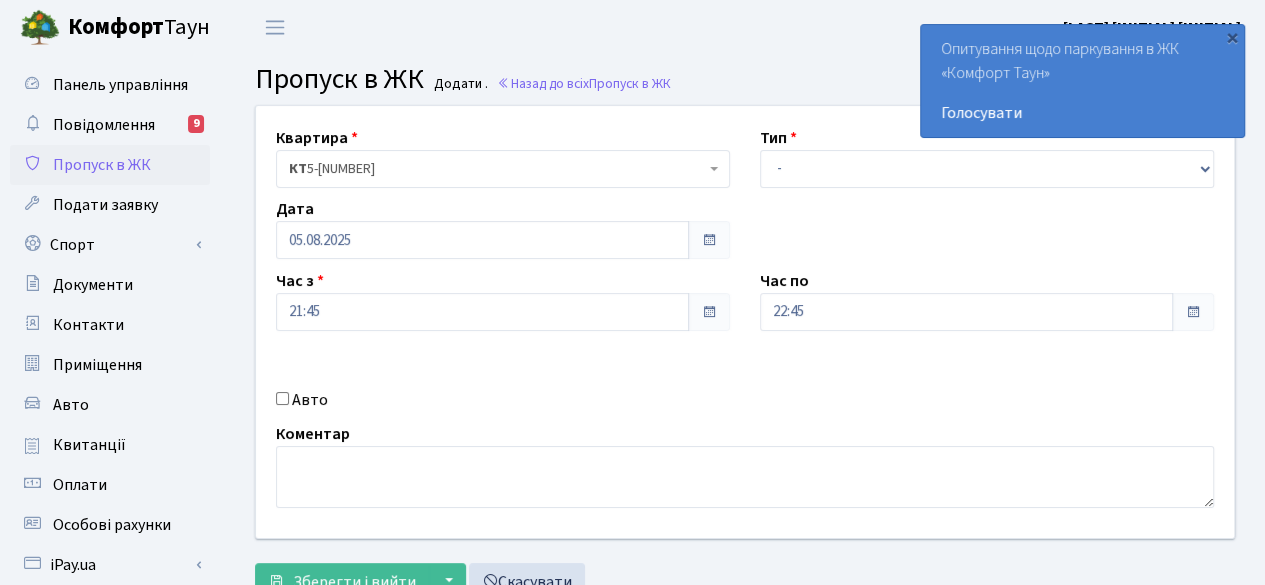click at bounding box center (709, 240) 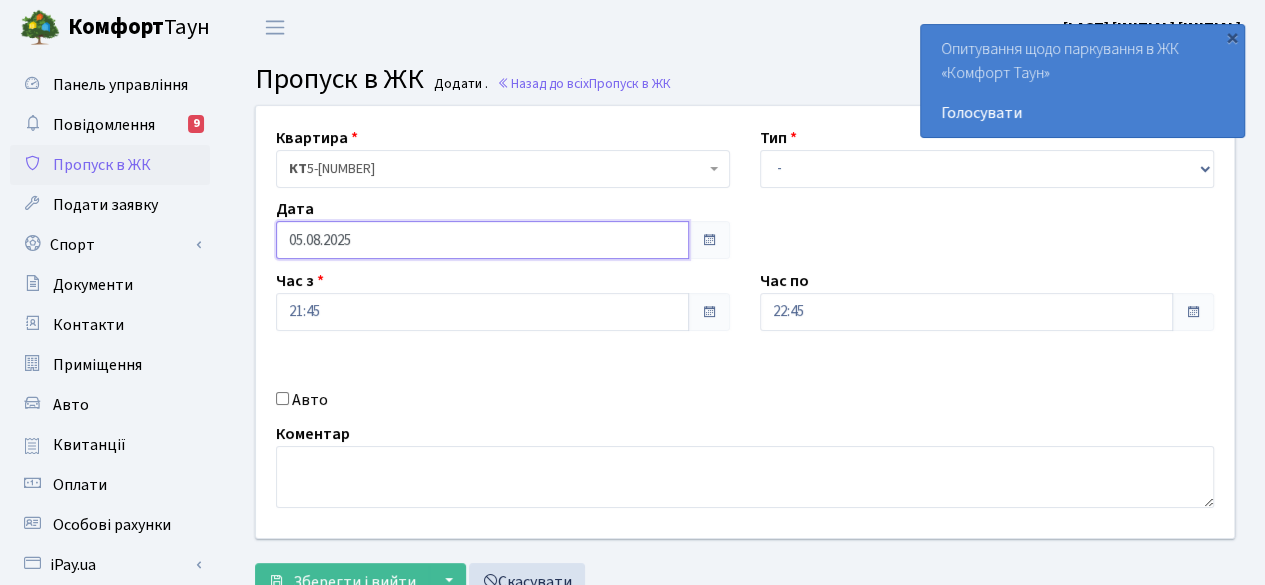 click on "05.08.2025" at bounding box center [482, 240] 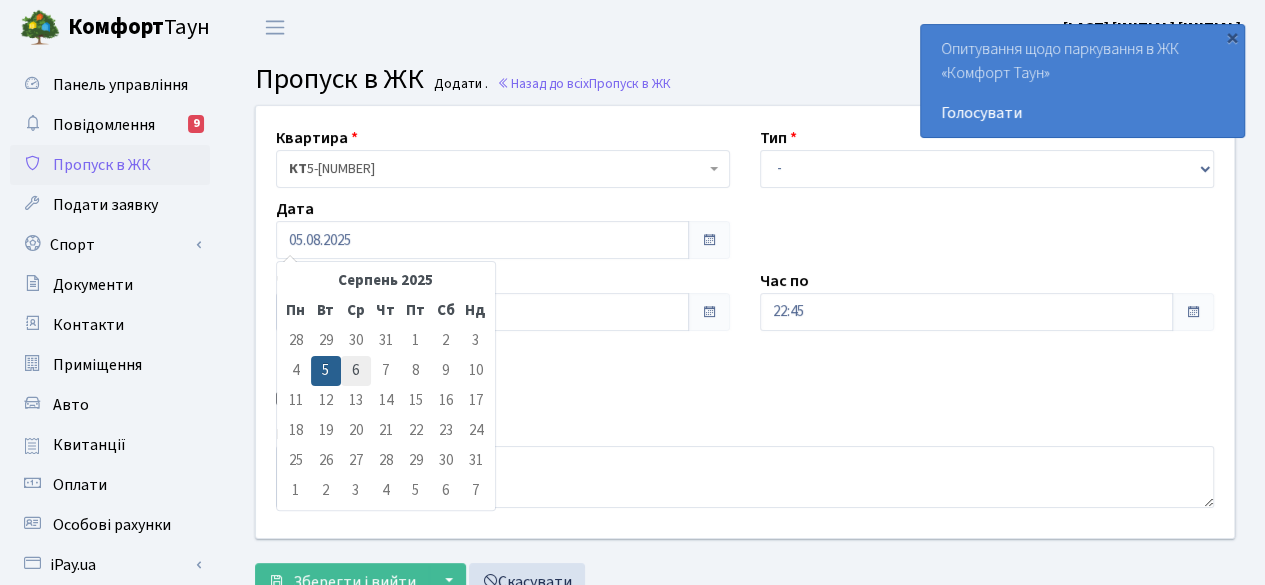 click on "6" at bounding box center [356, 371] 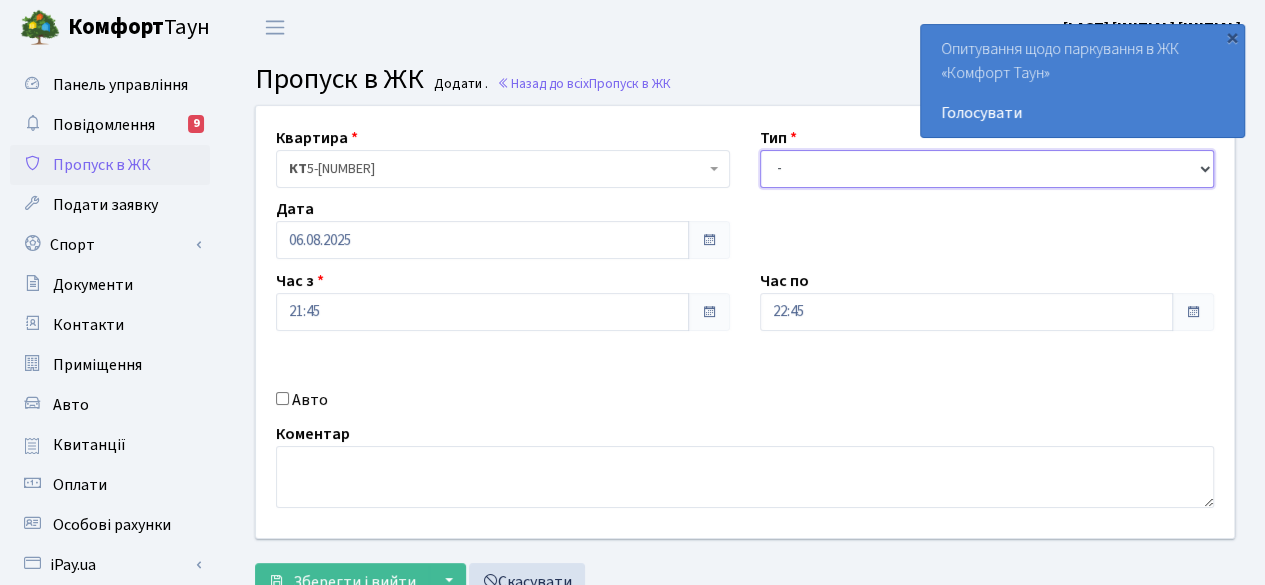 click on "-
Доставка
Таксі
Гості
Сервіс" at bounding box center [987, 169] 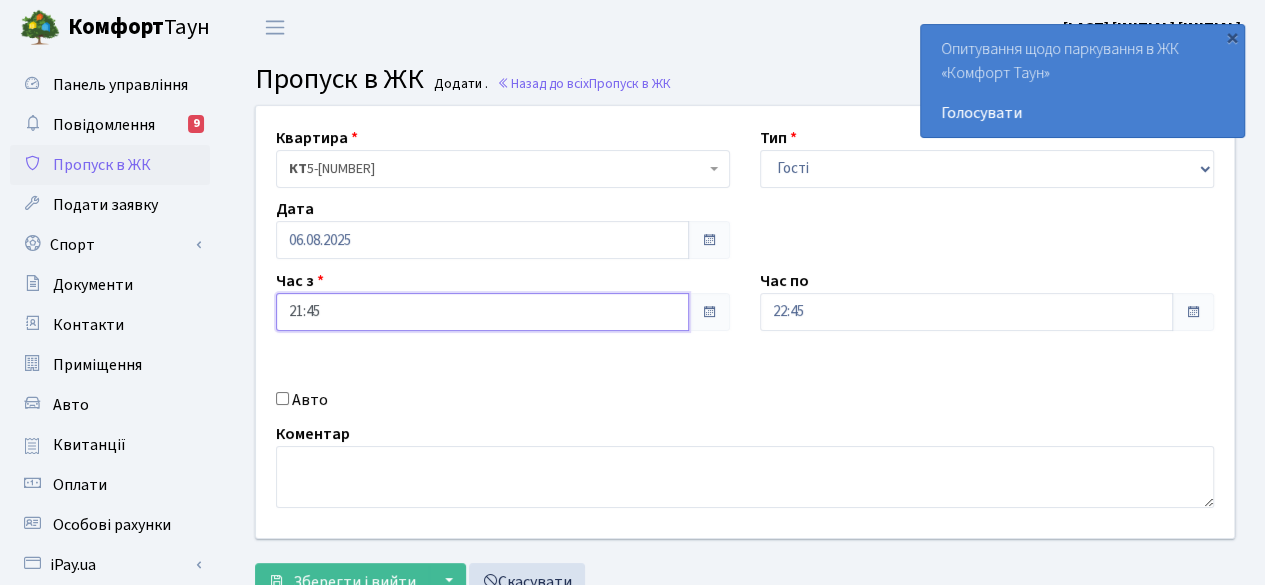 click on "21:45" at bounding box center [482, 312] 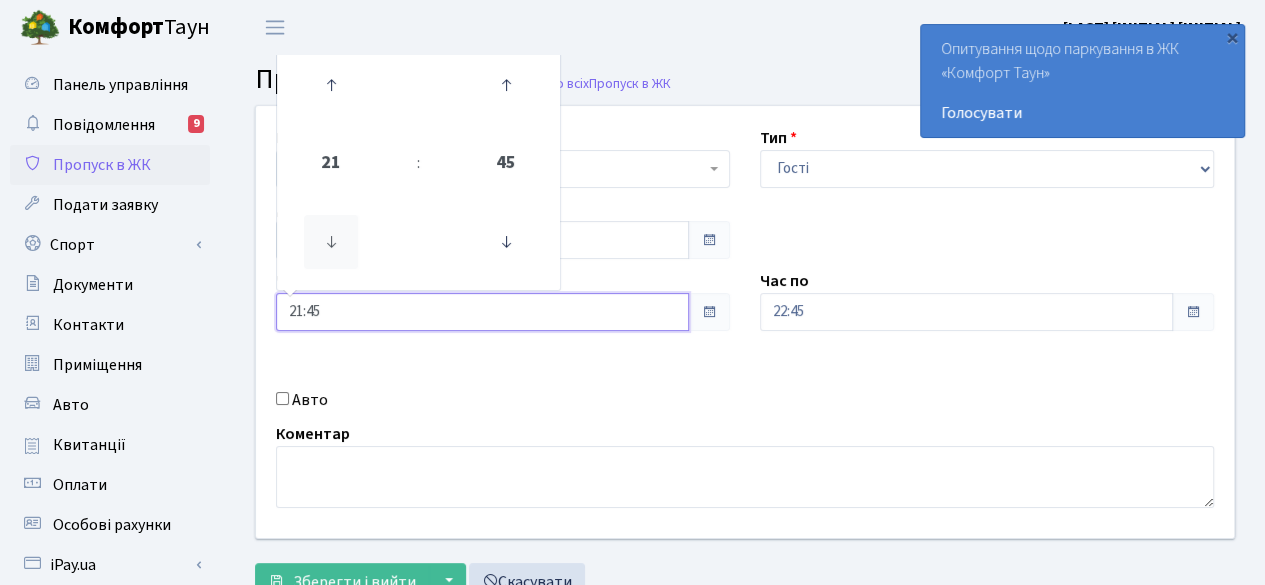 click at bounding box center (331, 242) 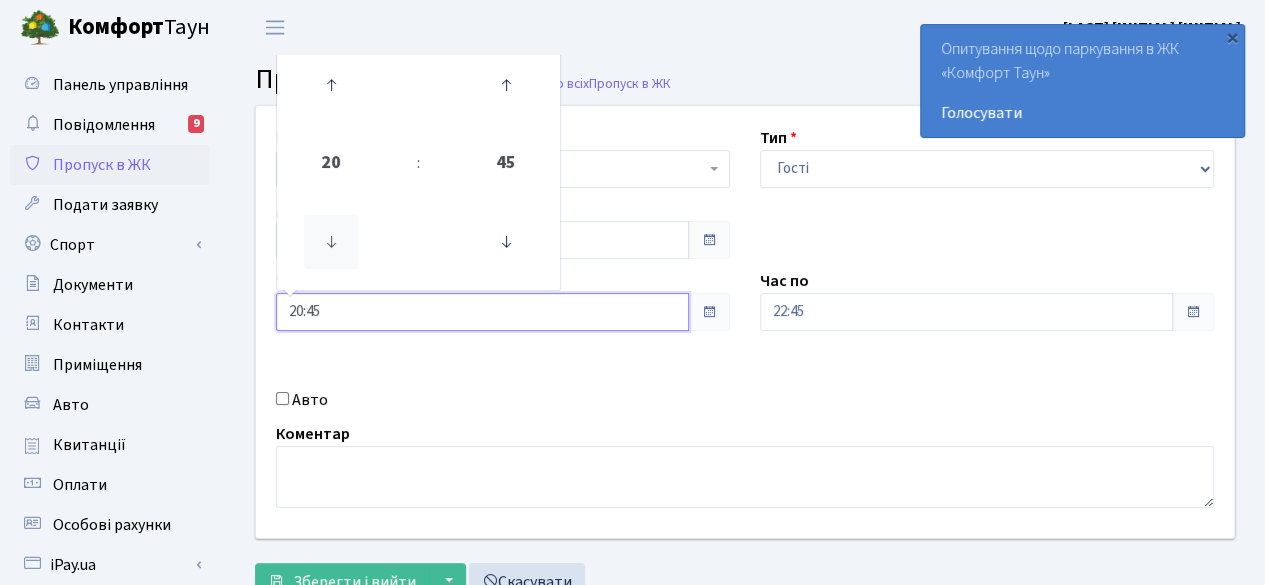 click at bounding box center [331, 242] 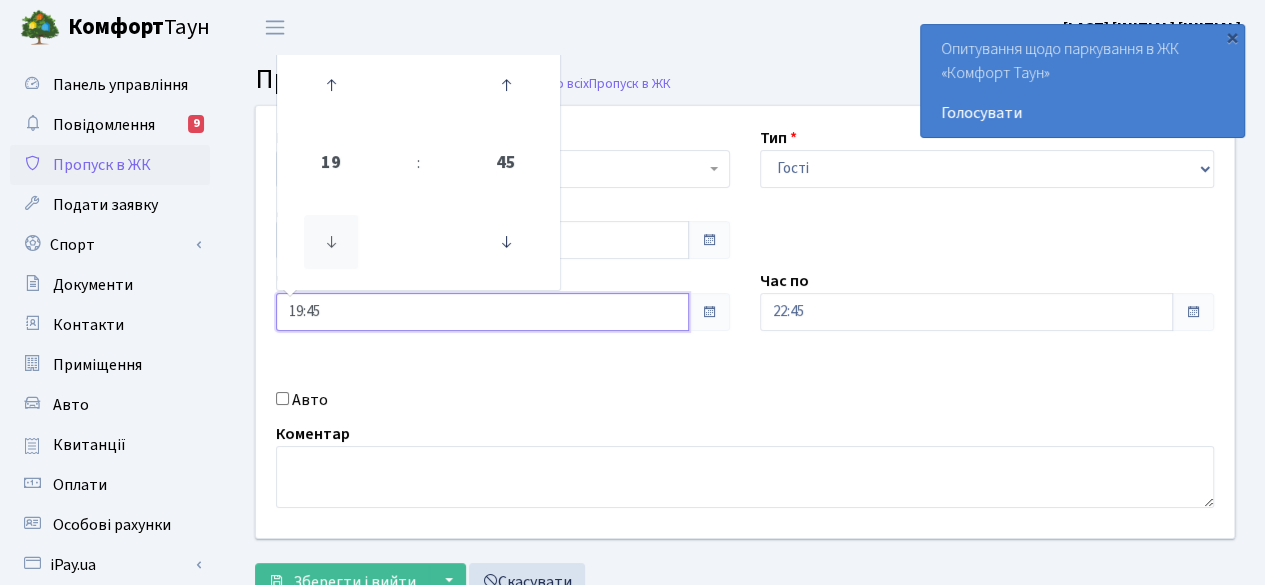 click at bounding box center [331, 242] 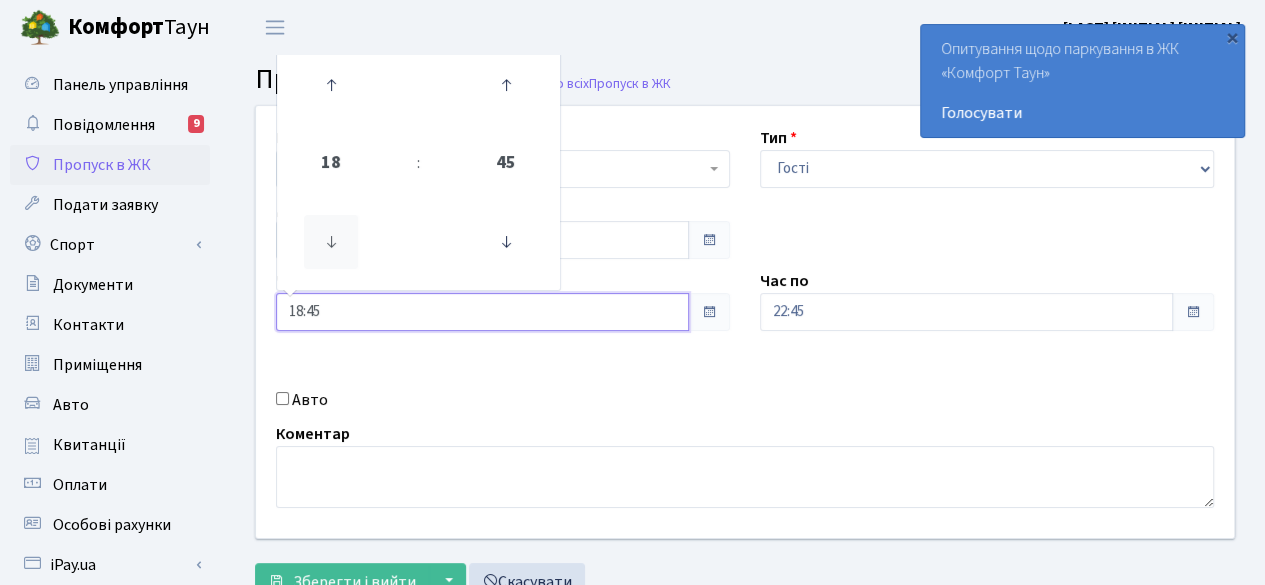 click at bounding box center (331, 242) 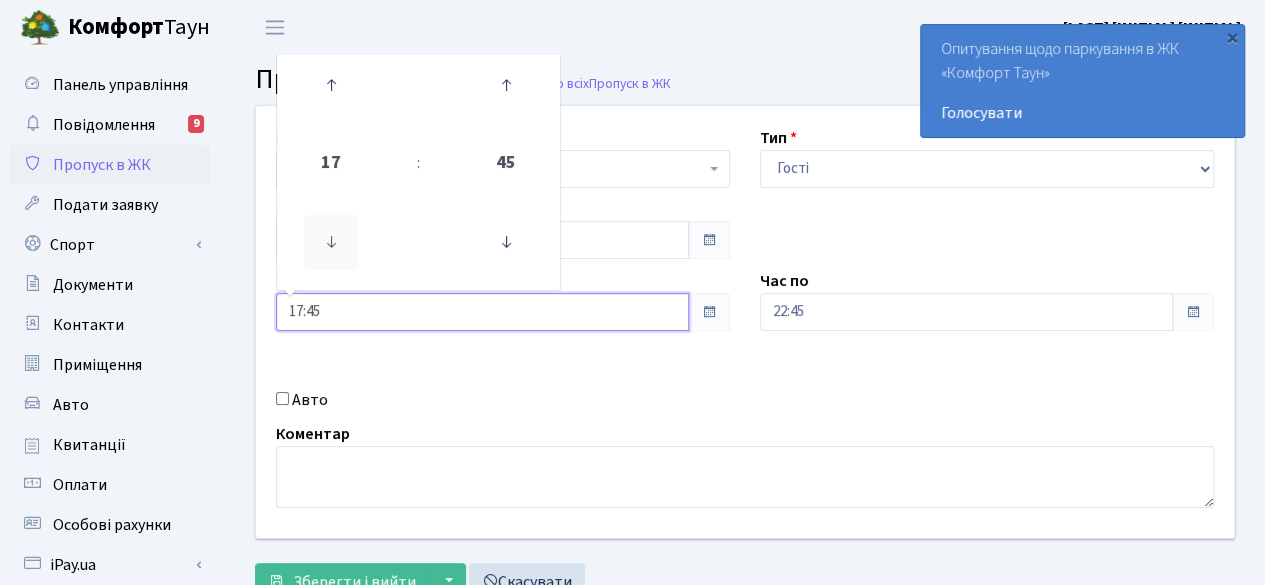 click at bounding box center [331, 242] 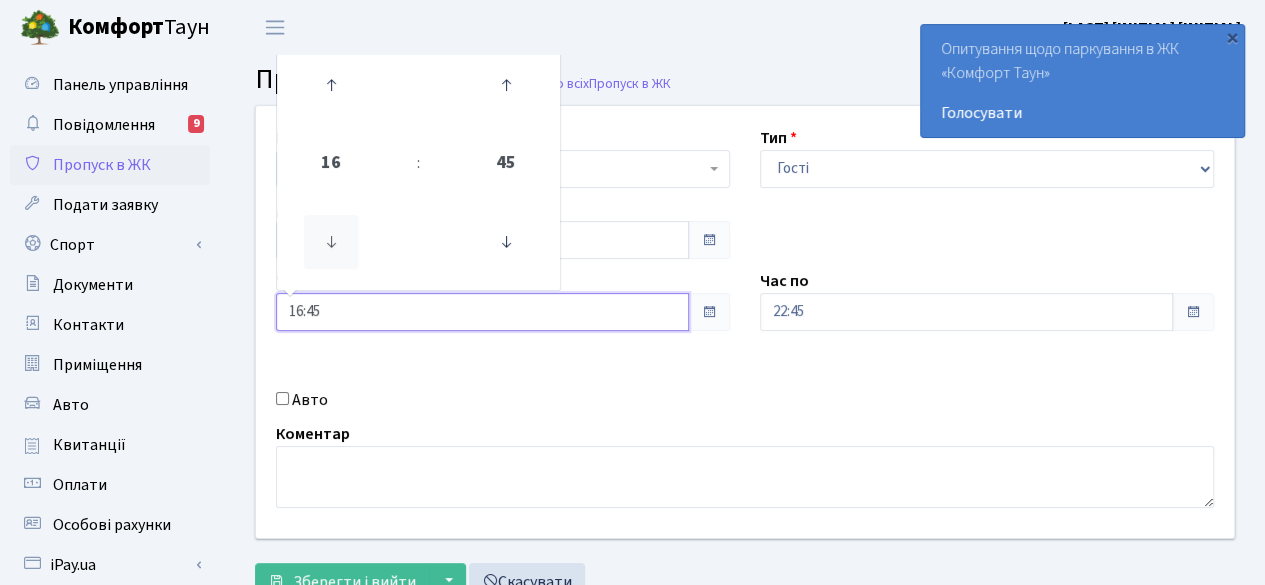 click at bounding box center [331, 242] 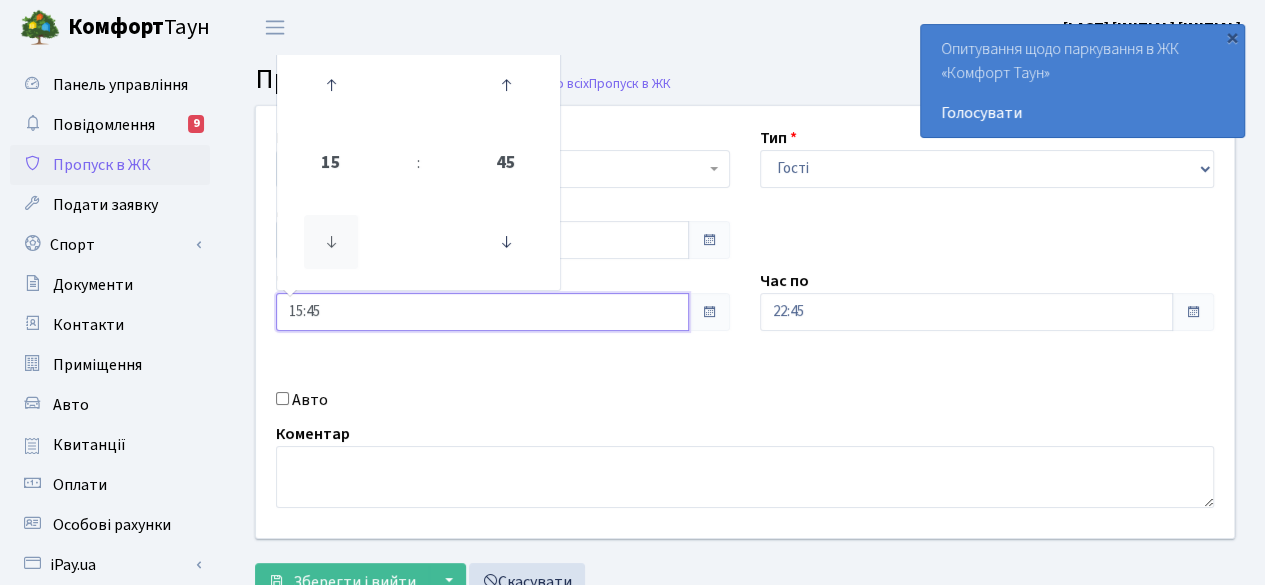 click at bounding box center (331, 242) 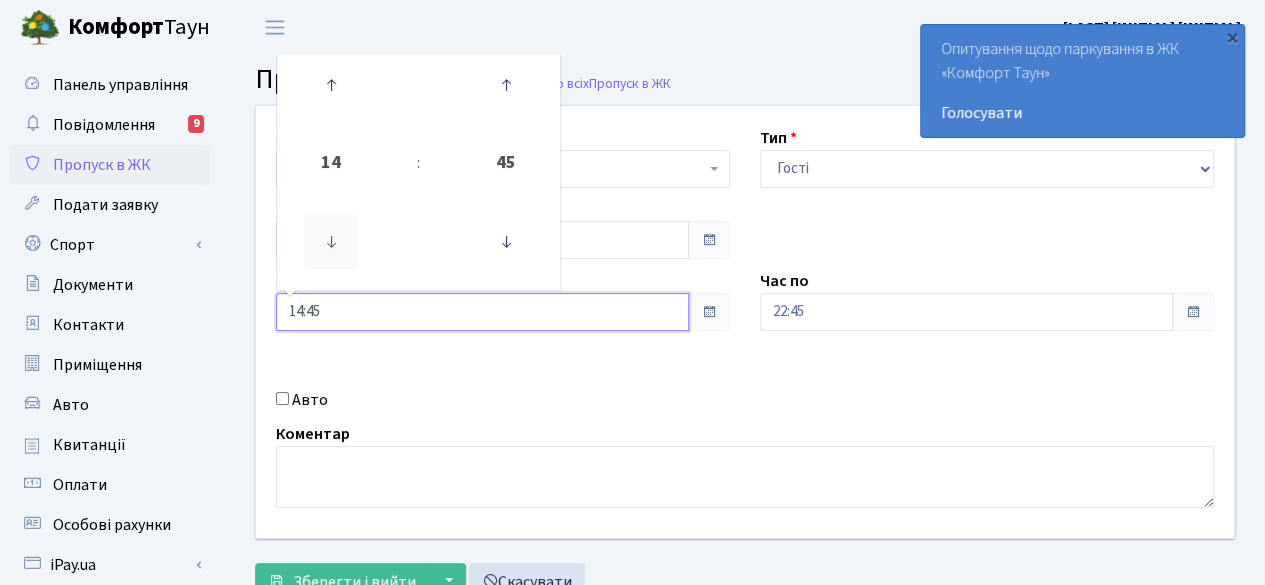 click at bounding box center (331, 242) 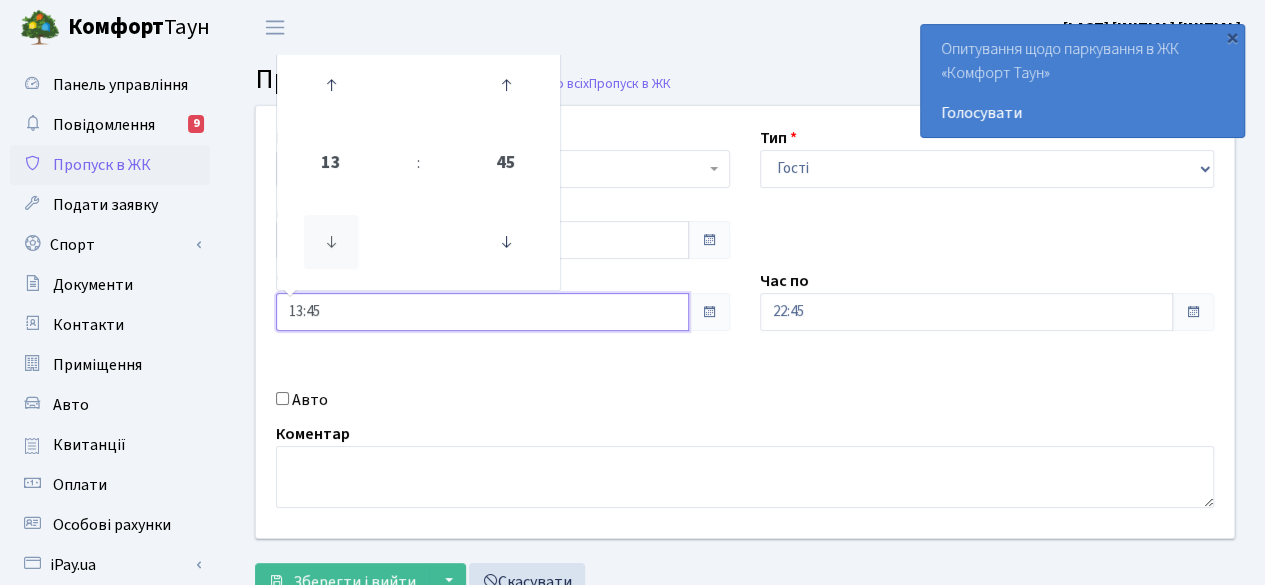 click at bounding box center (331, 242) 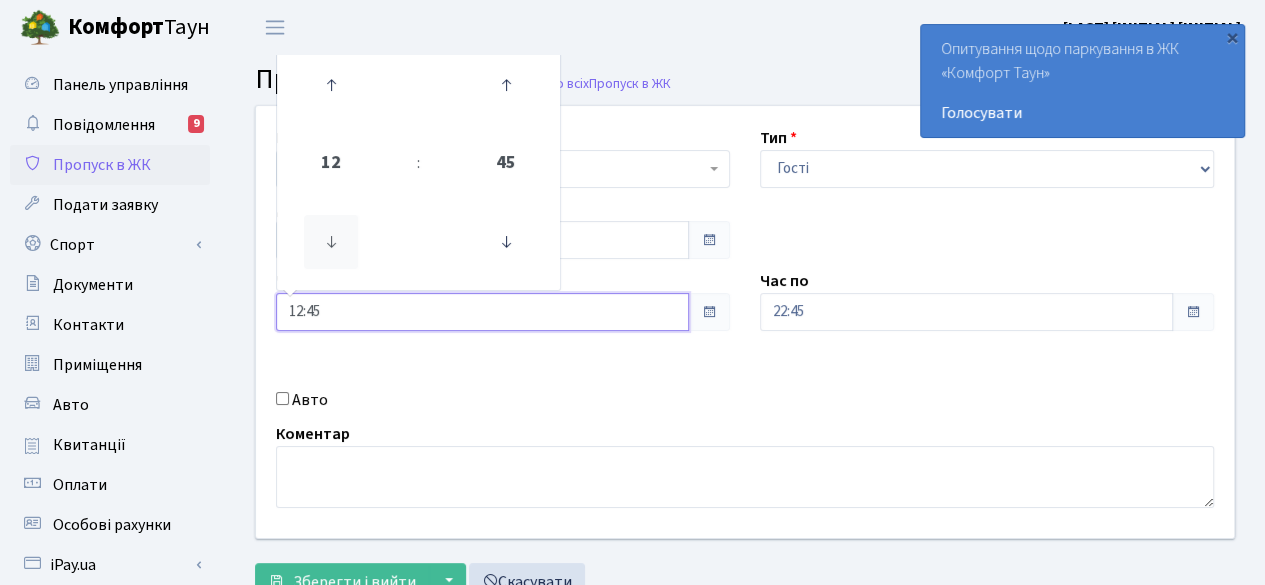 click at bounding box center (331, 242) 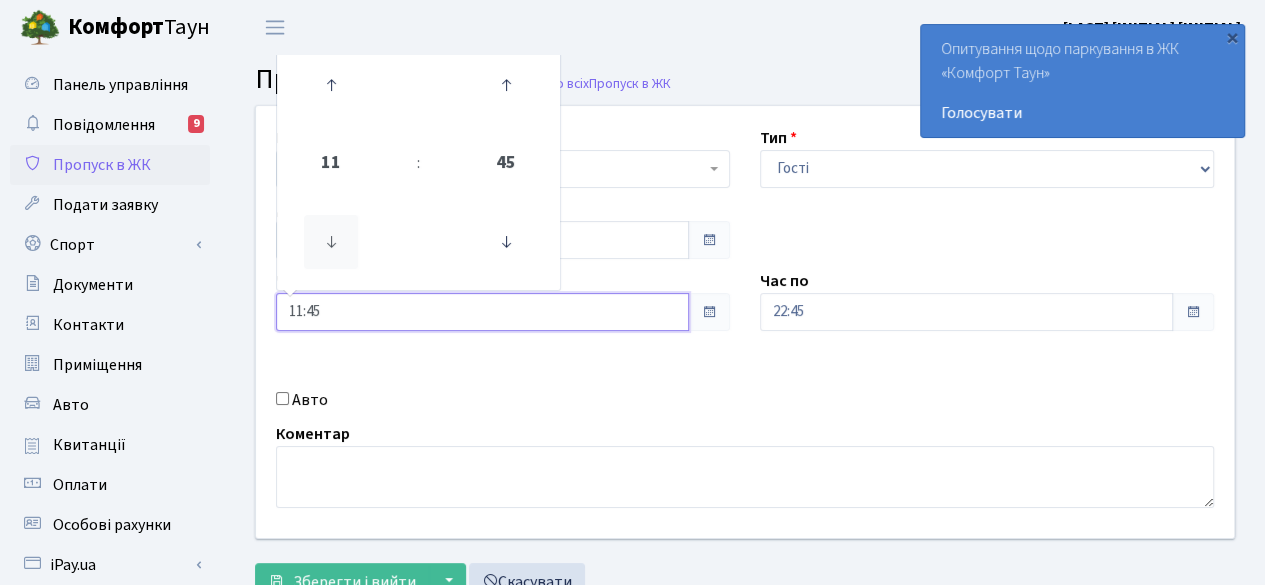 click at bounding box center [331, 242] 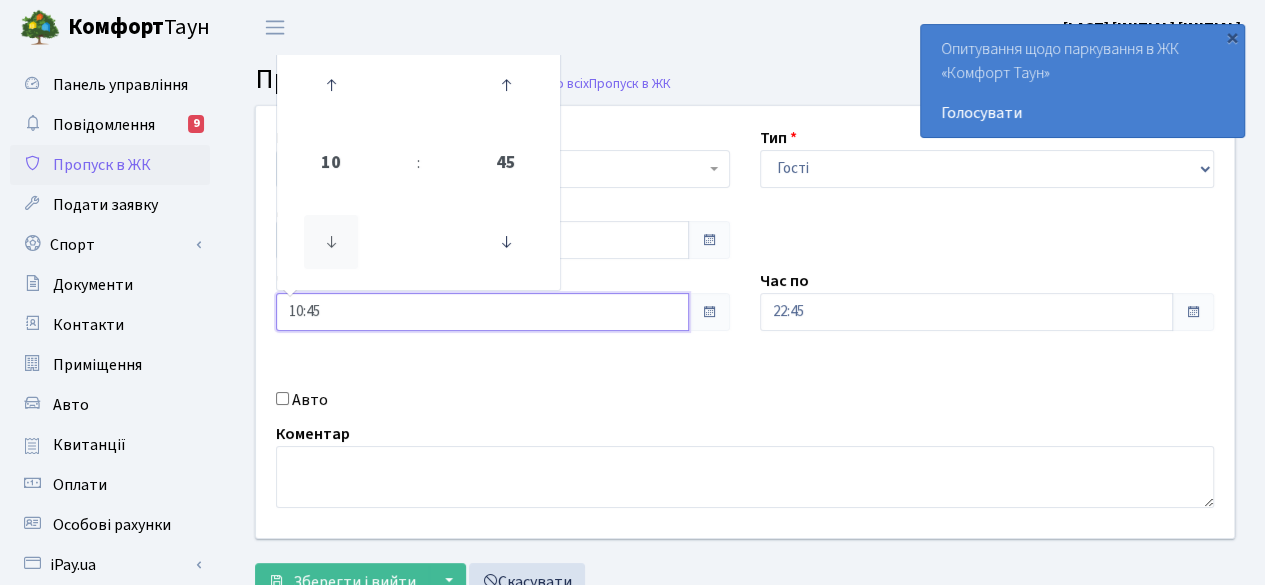 click at bounding box center (331, 242) 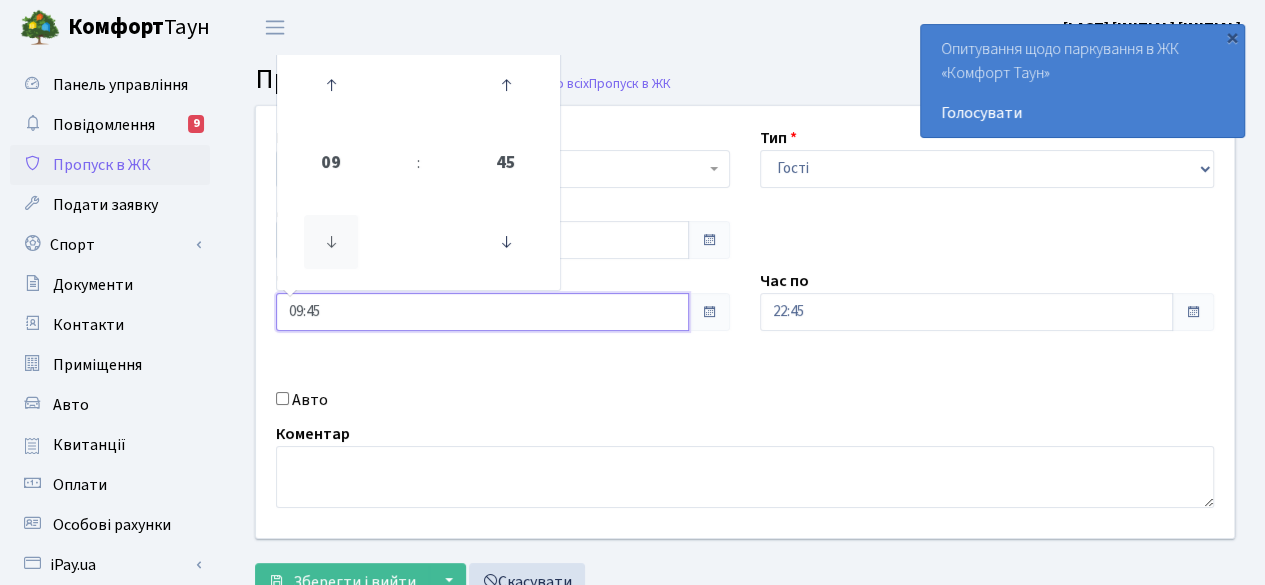 click at bounding box center [331, 242] 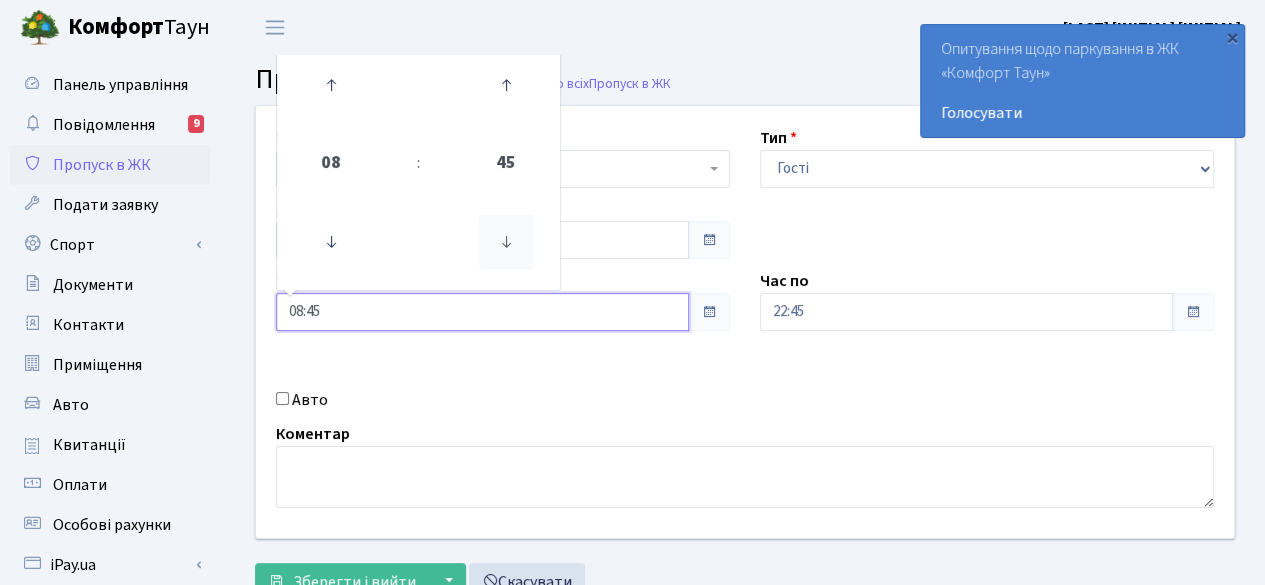 click at bounding box center [506, 242] 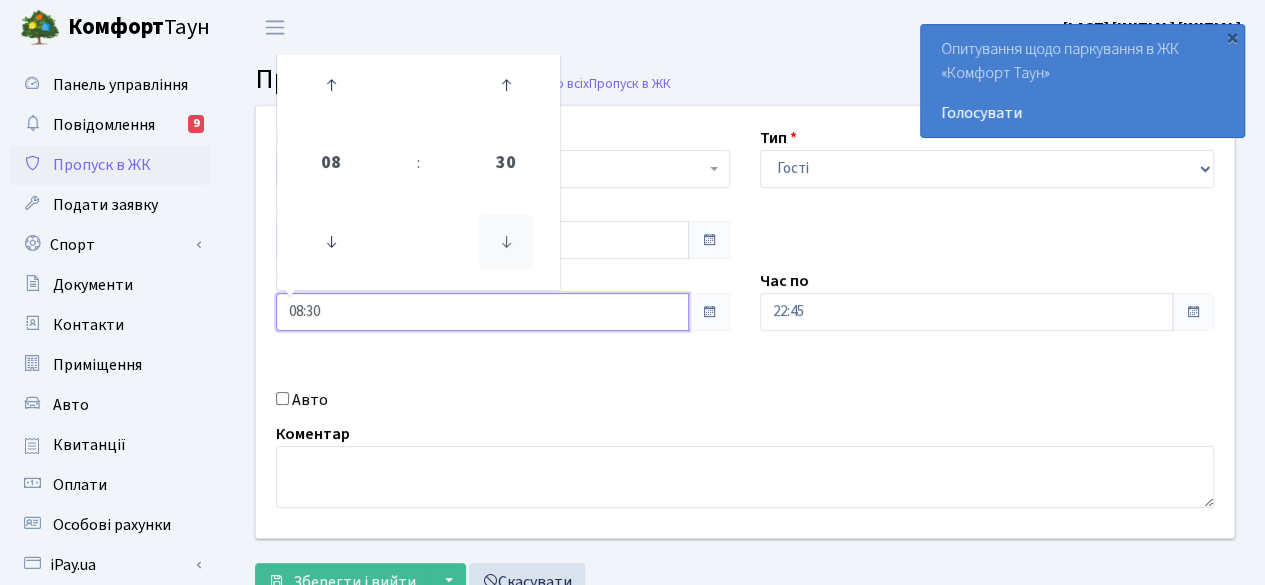 click at bounding box center (506, 242) 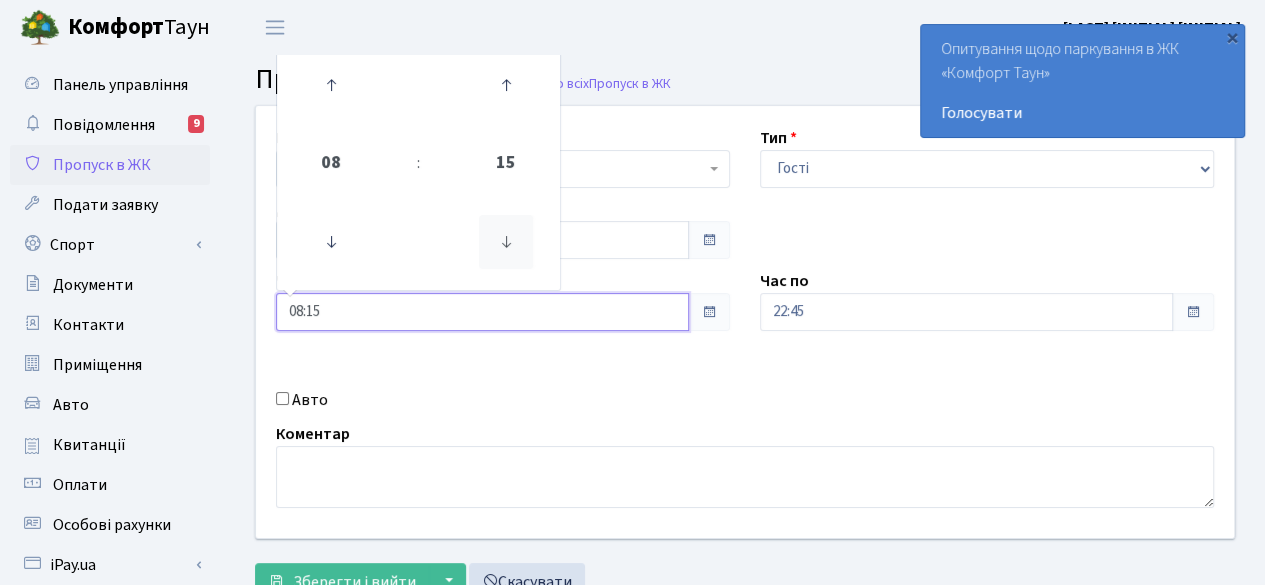 click at bounding box center (506, 242) 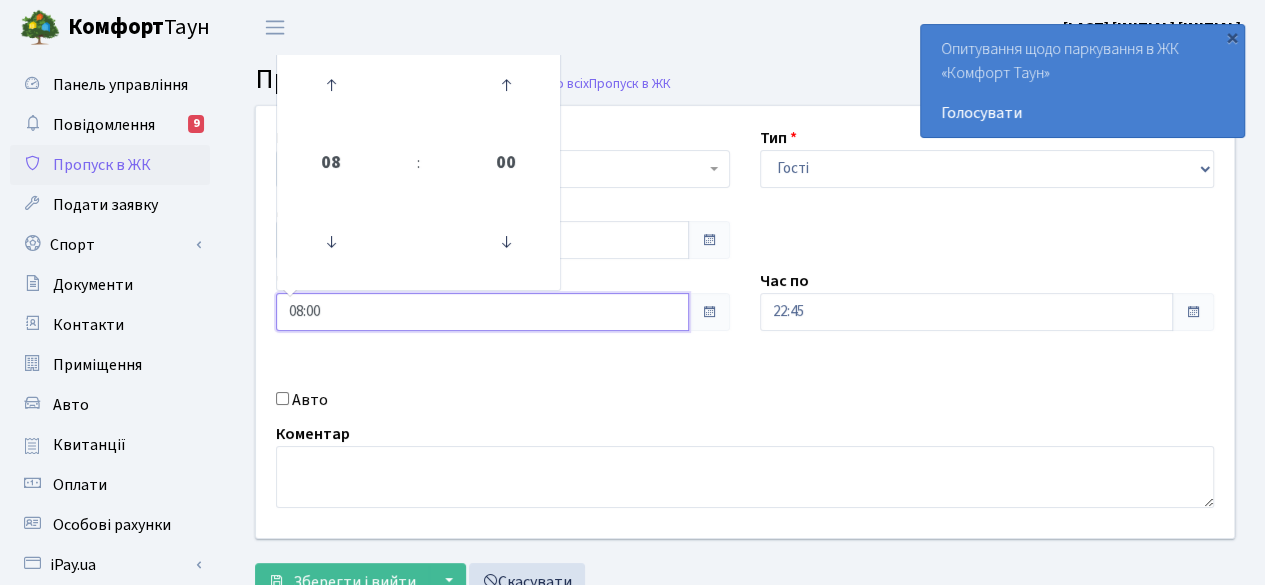 click on "08:00" at bounding box center (482, 312) 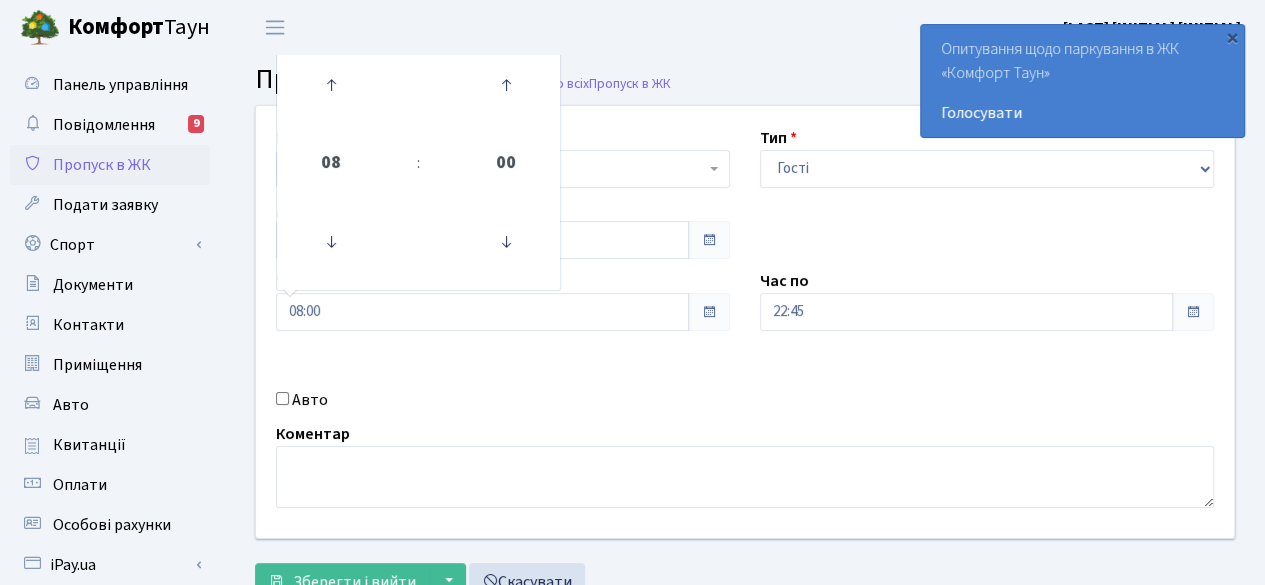 click on "Квартира
<b>КТ</b>&nbsp;&nbsp;&nbsp;&nbsp;5-206
КТ     5-206
Тип
-
Доставка
Таксі
Гості
Сервіс
Дата
06.08.2025
Час з
08:00 08 : 00 00 01 02 03 04 05 06 07 08 09 10 11 12 13 14 15 16 17 18 19 20 21 22 23 00 15 30 45
Час по
22:45" at bounding box center (745, 322) 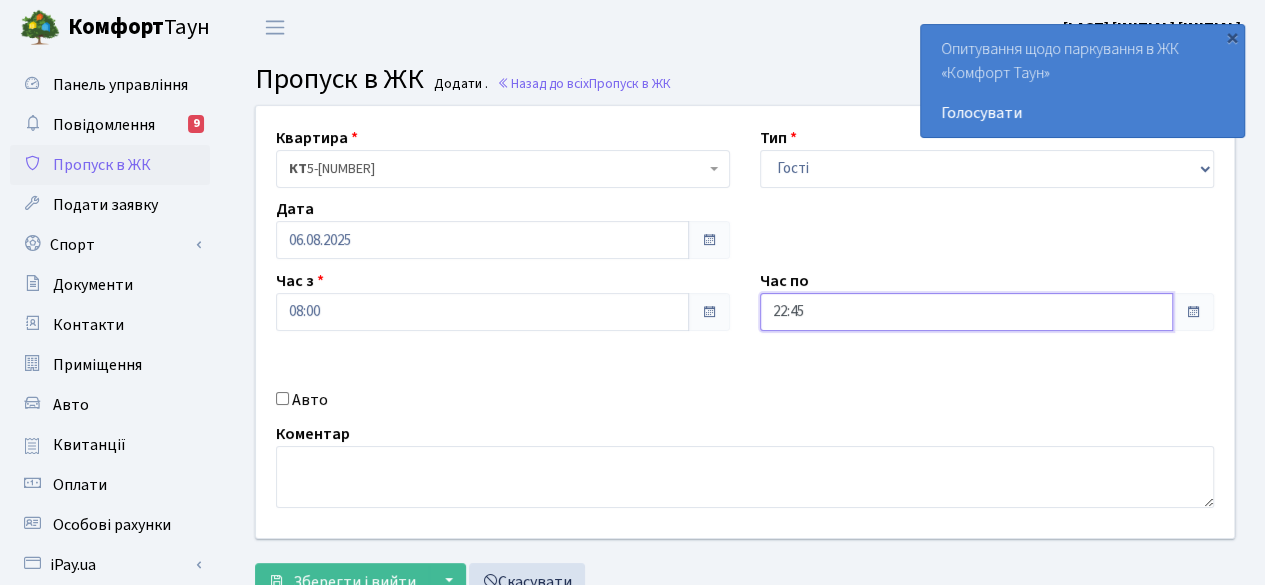 click on "22:45" at bounding box center [966, 312] 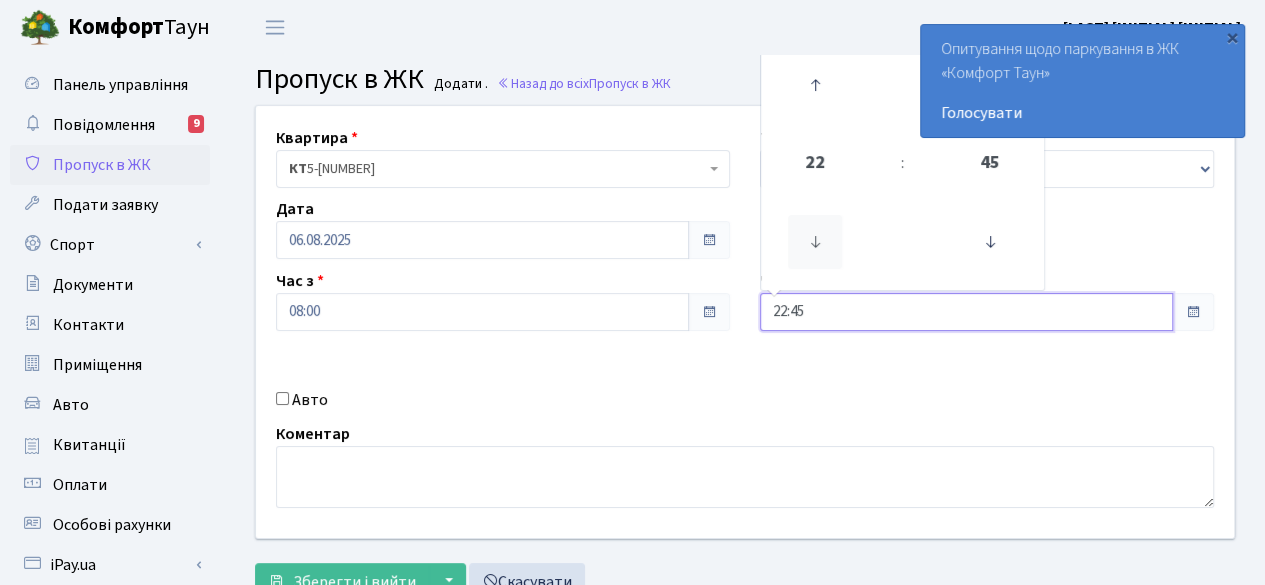 click at bounding box center (815, 242) 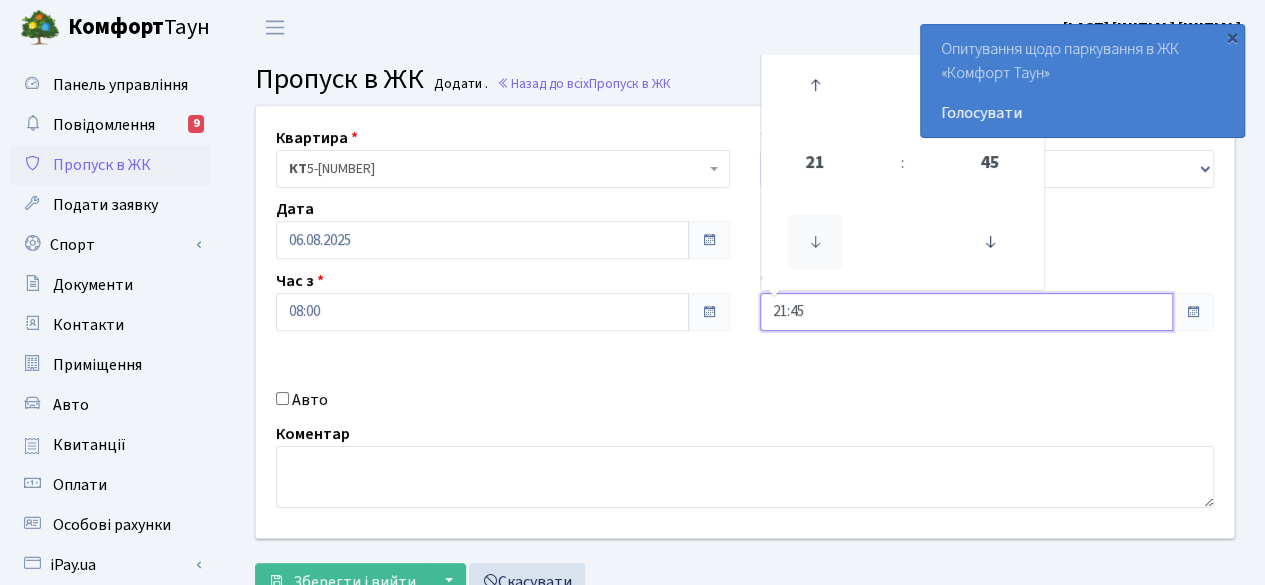 click at bounding box center (815, 242) 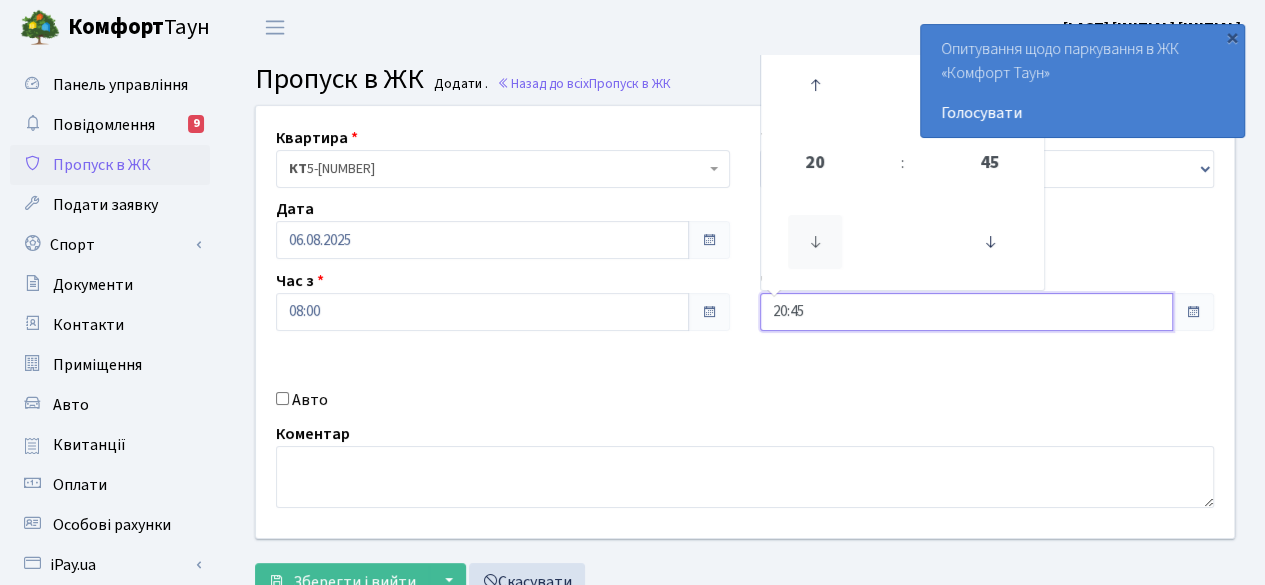 click at bounding box center [815, 242] 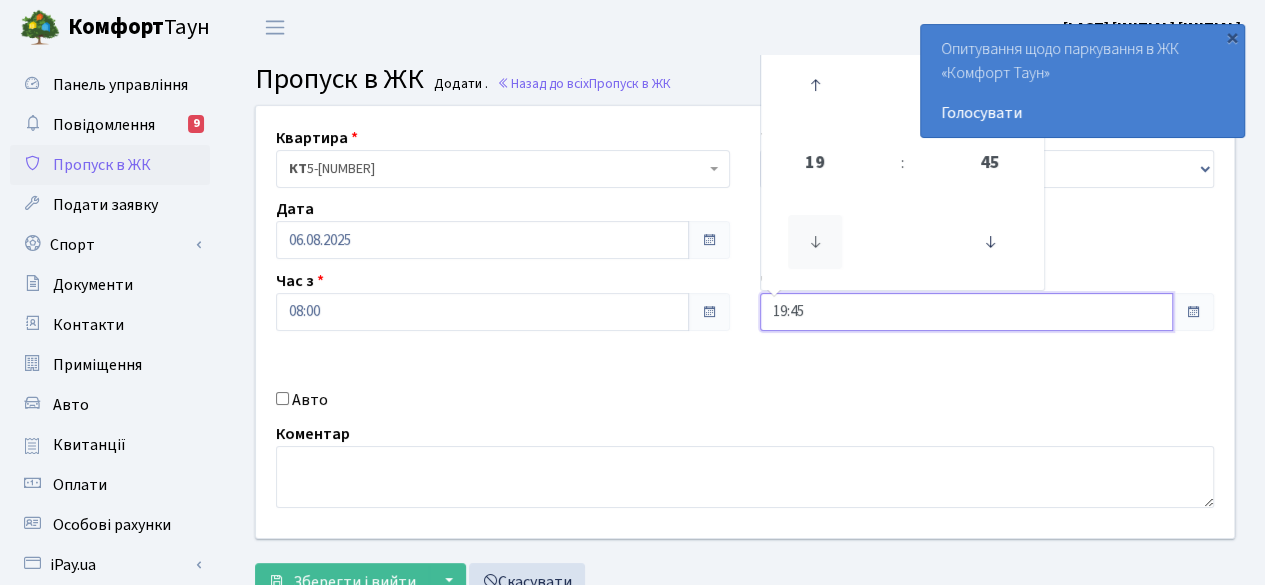 click at bounding box center (815, 242) 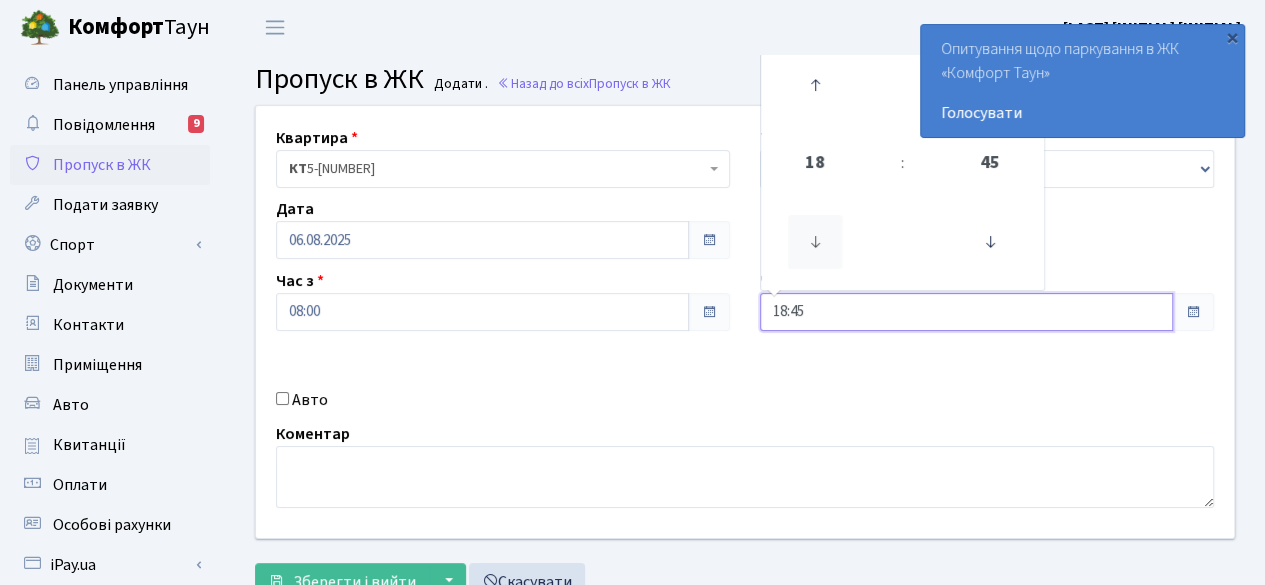 click at bounding box center (815, 242) 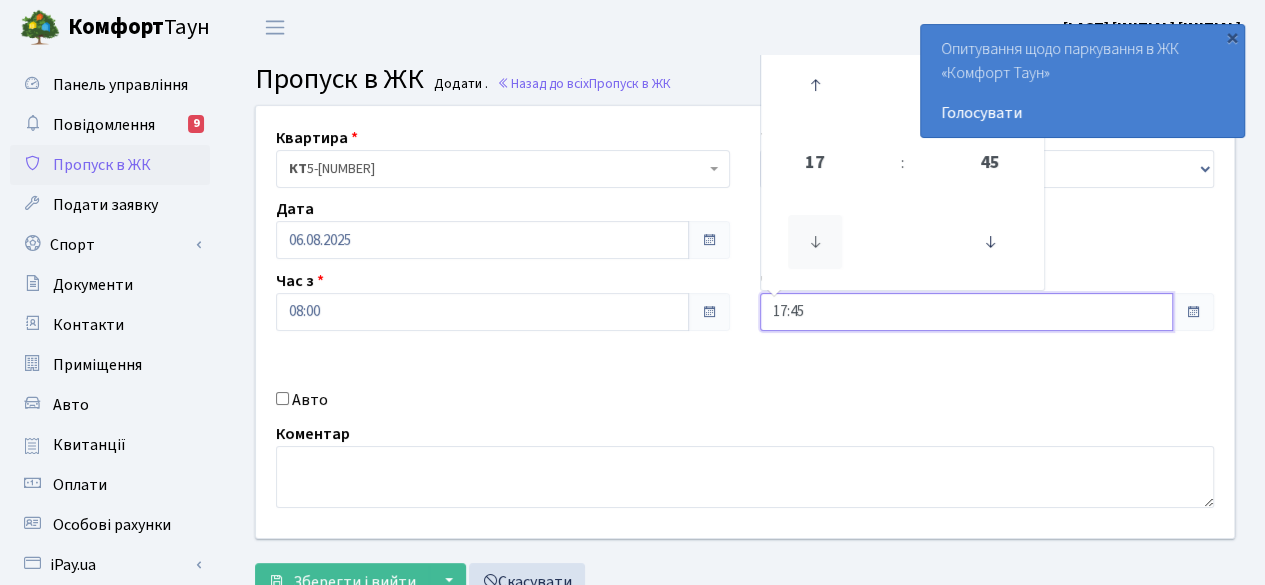 click at bounding box center (815, 242) 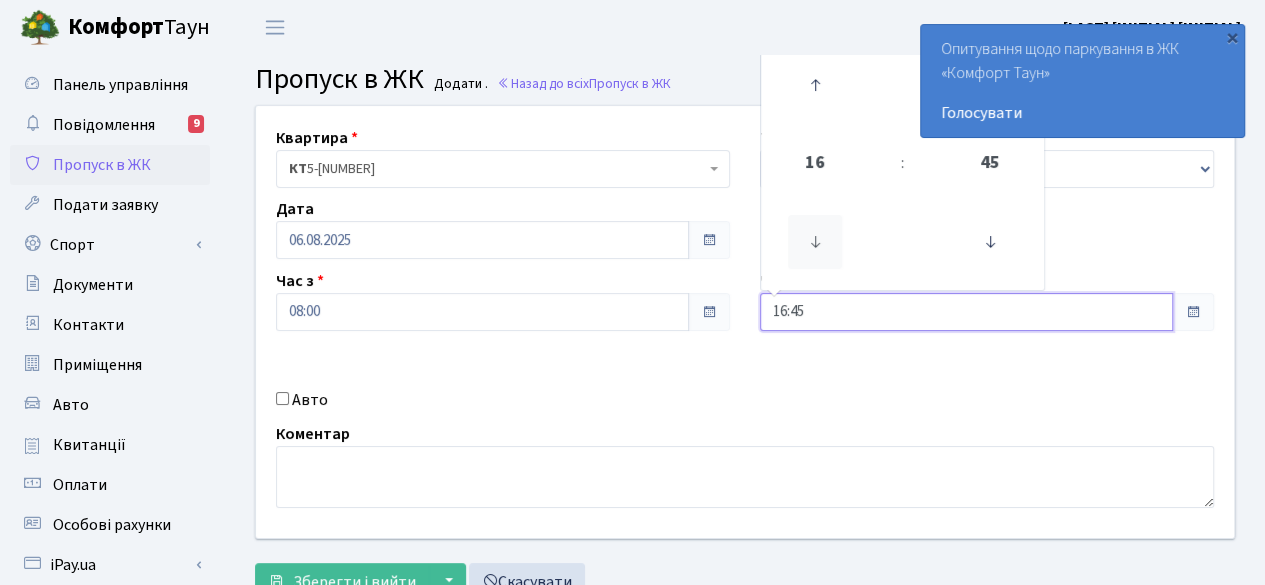 click at bounding box center (815, 242) 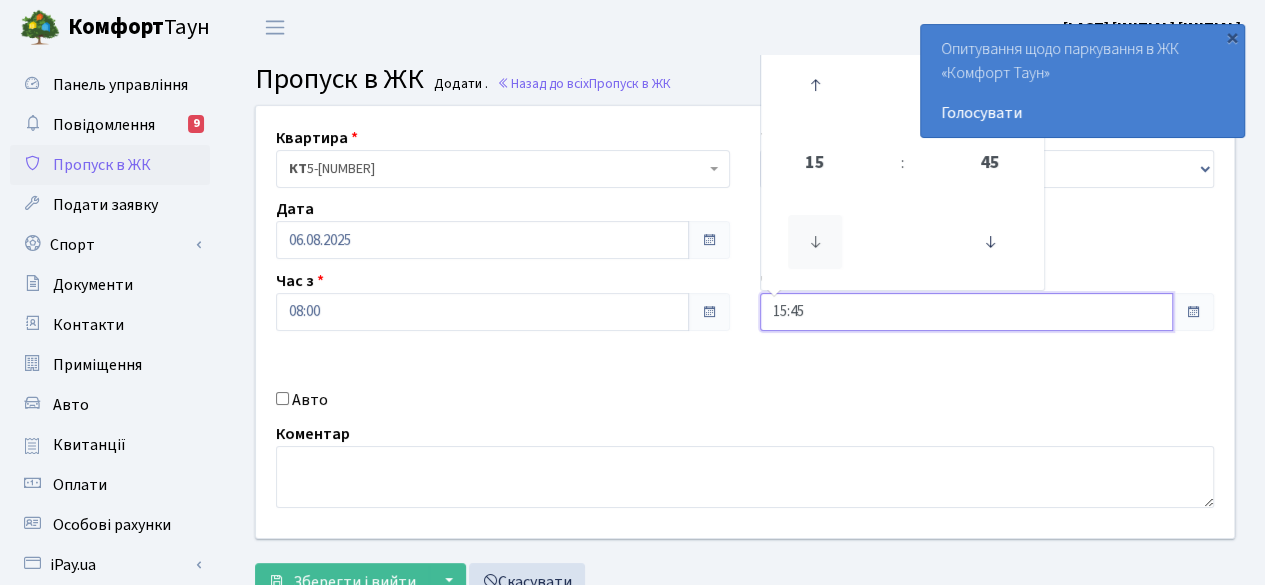click at bounding box center [815, 242] 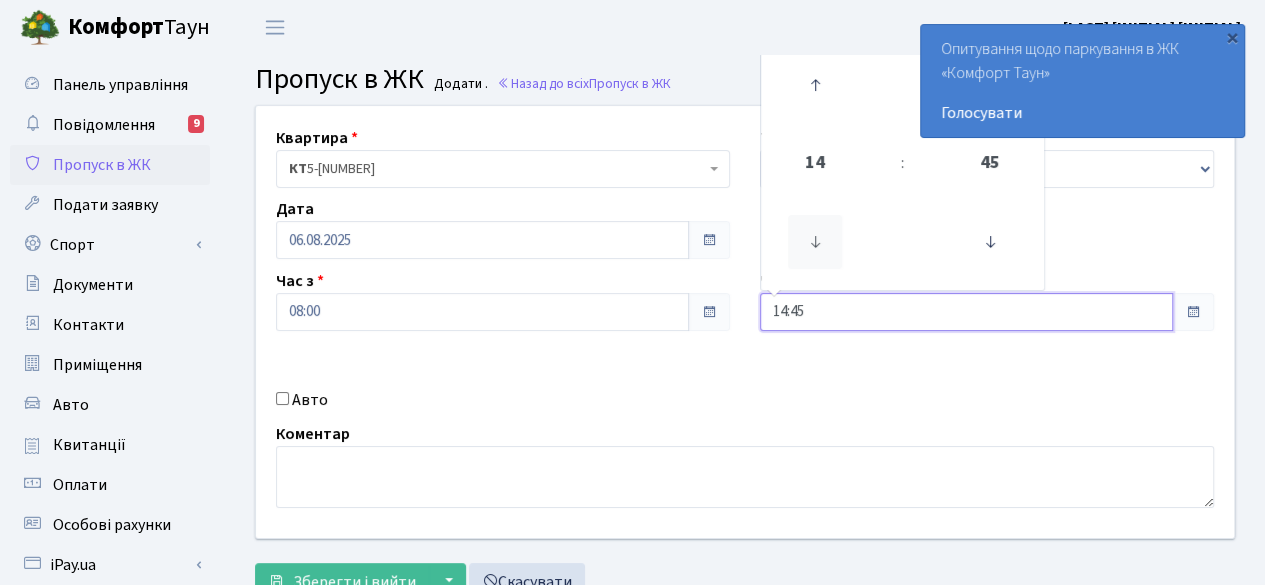 click at bounding box center [815, 242] 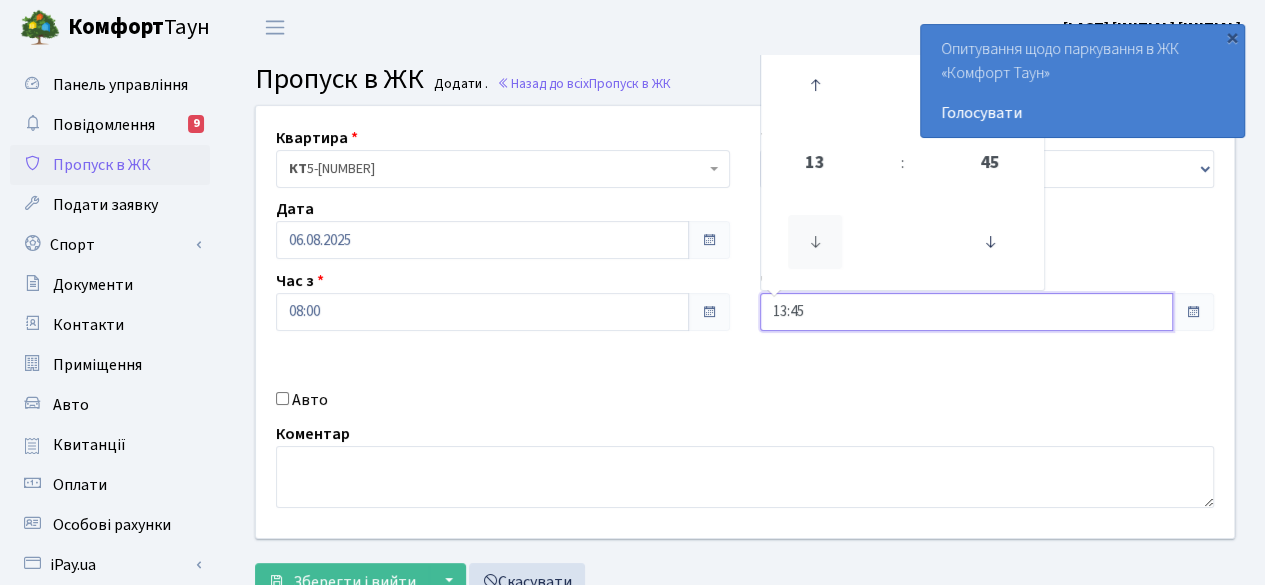 click at bounding box center [815, 242] 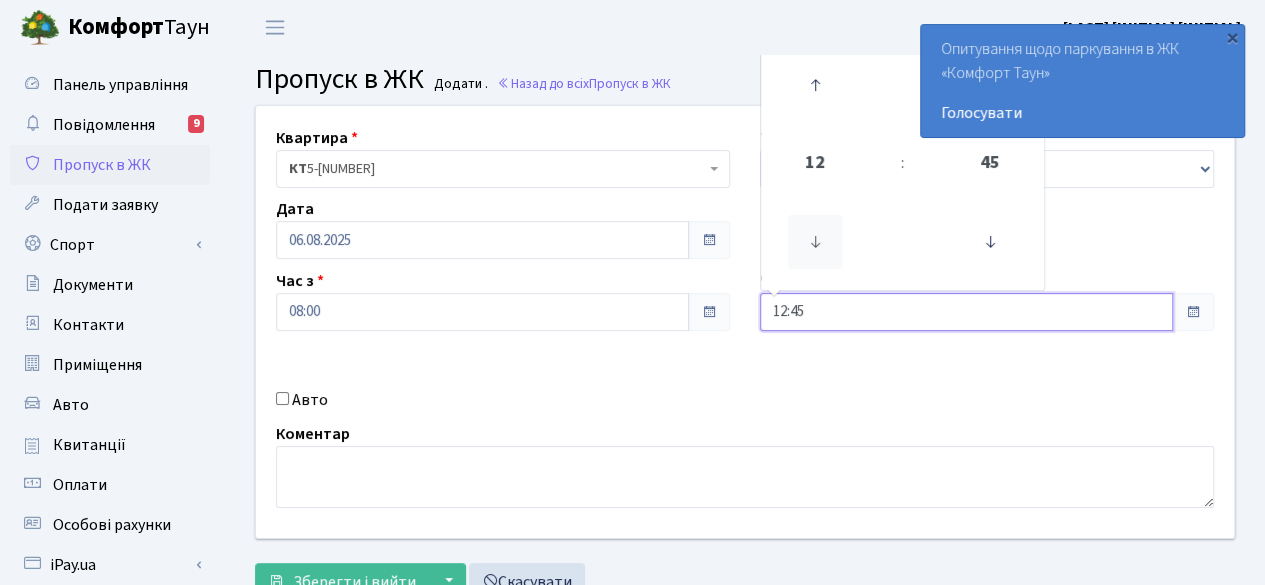 click at bounding box center (815, 242) 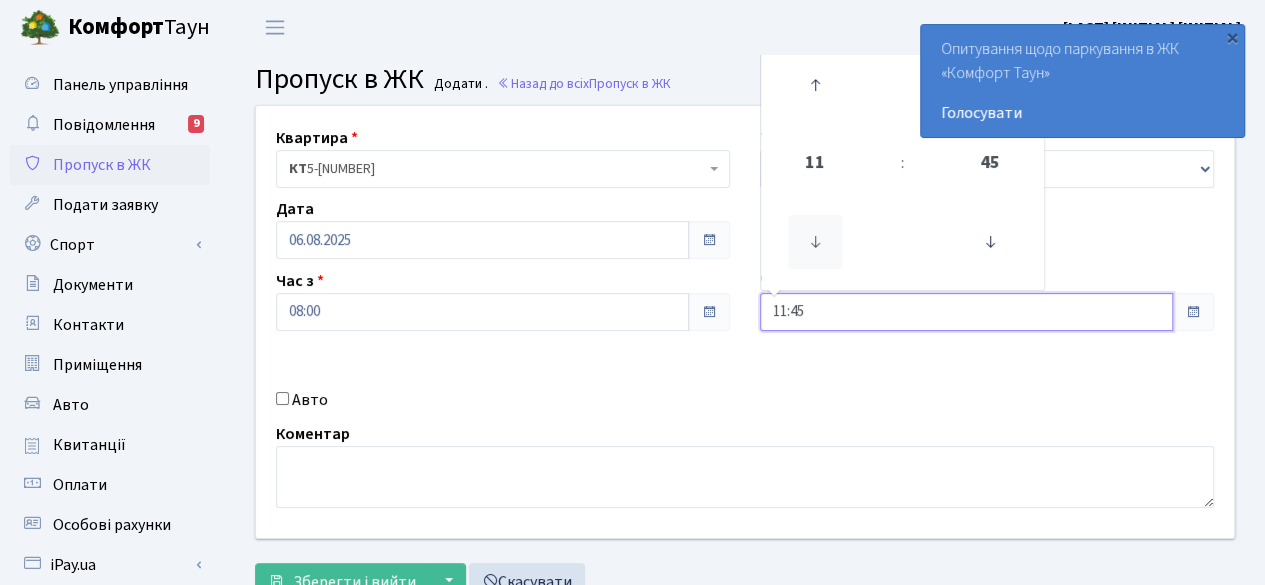 click at bounding box center (815, 242) 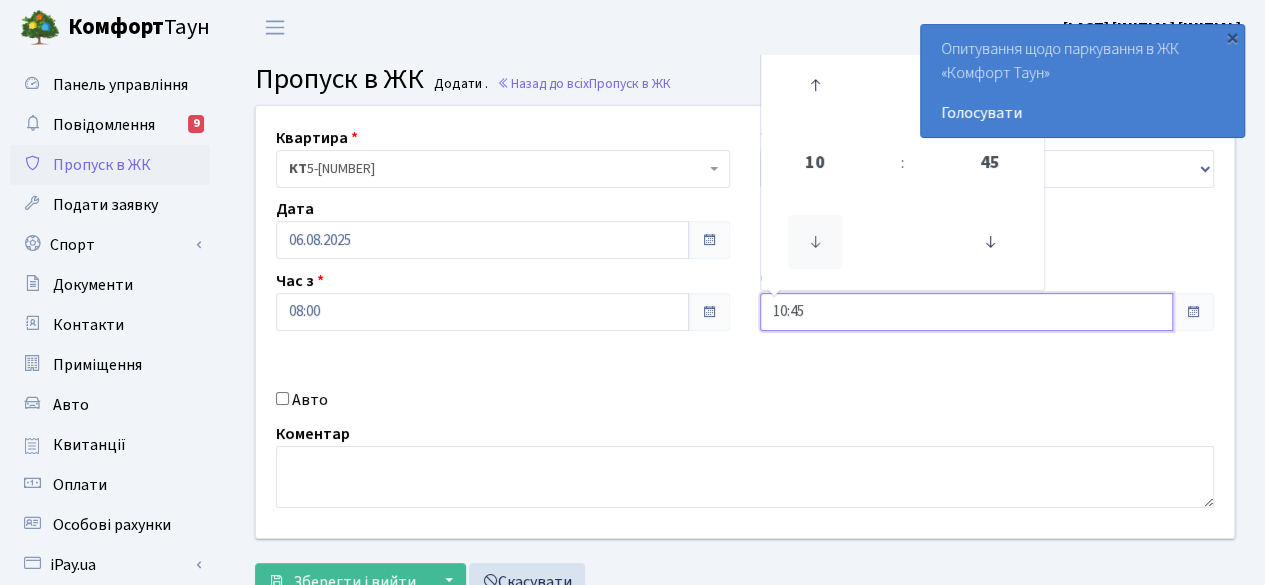 click at bounding box center [815, 242] 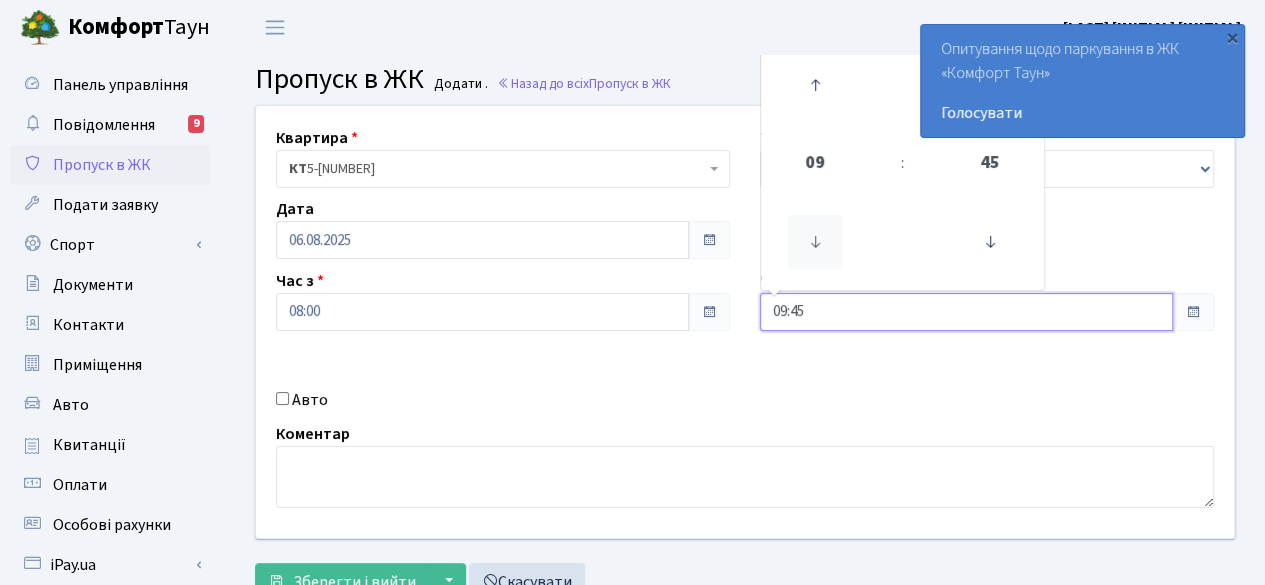 click at bounding box center (815, 242) 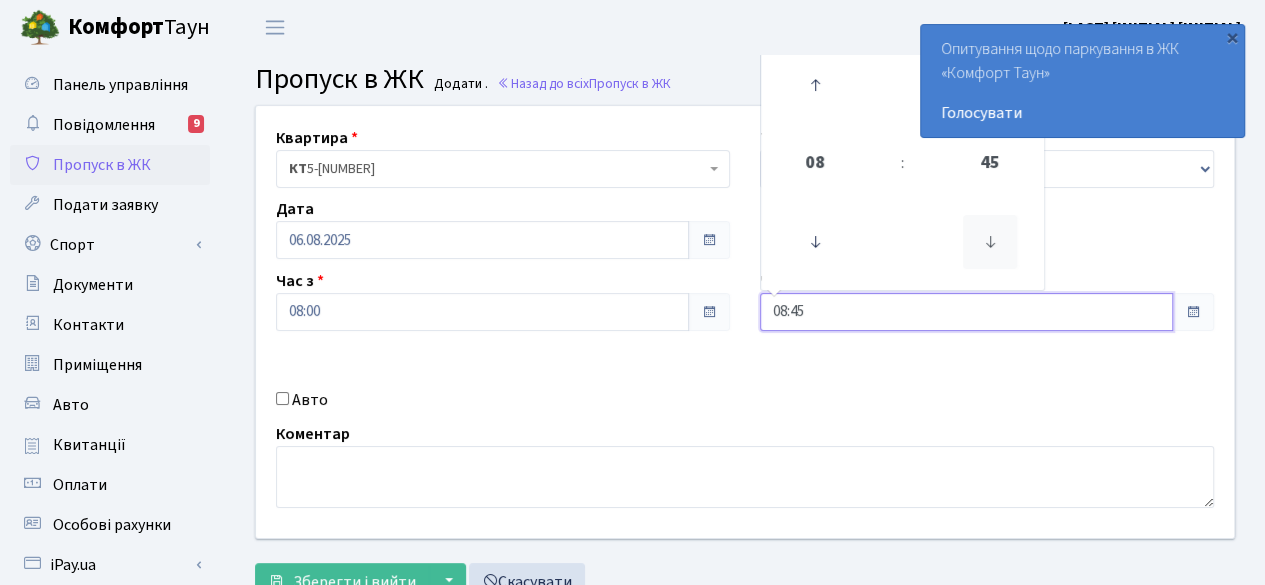 click at bounding box center (990, 242) 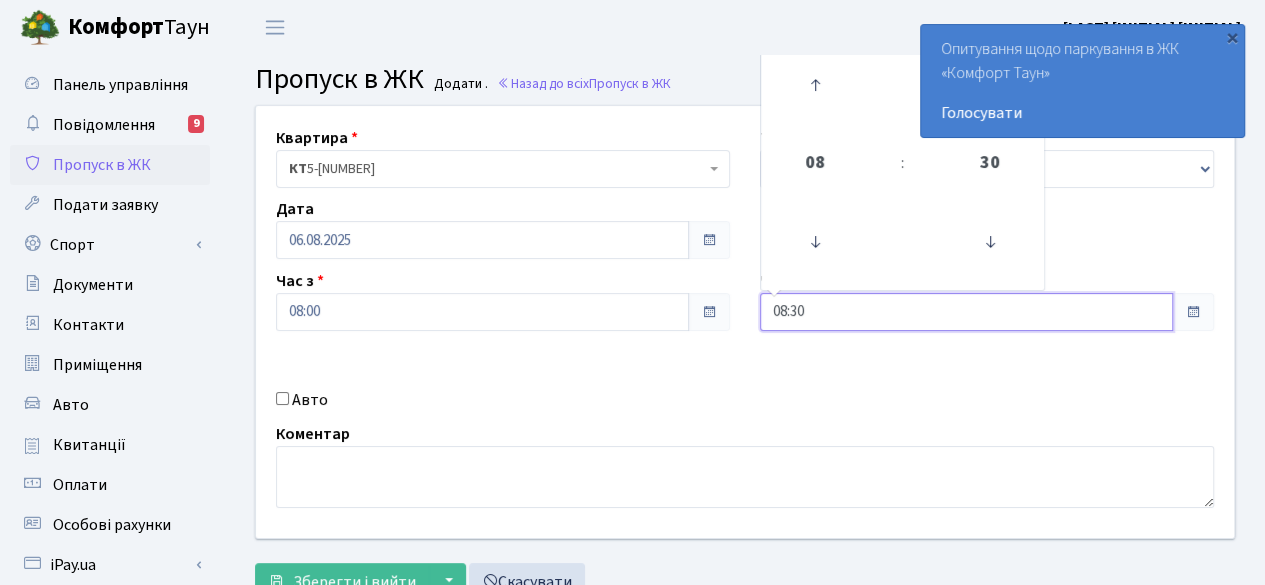 click on "08:30" at bounding box center [966, 312] 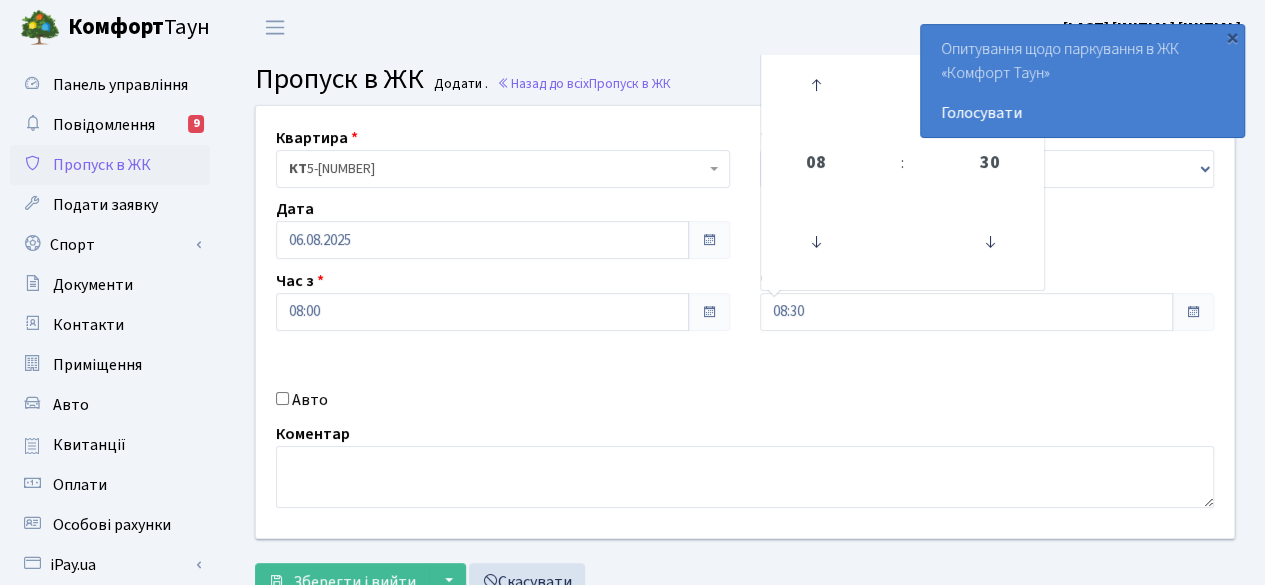 click on "Квартира
<b>КТ</b>&nbsp;&nbsp;&nbsp;&nbsp;5-206
КТ     5-206
Тип
-
Доставка
Таксі
Гості
Сервіс
Дата
06.08.2025
Час з
08:00
Час по
08:30 08 : 30 00 01 02 03 04 05 06 07 08 09 10 11 12 13 14 15 16 17 18 19 20 21 22 23 00 15 30 45" at bounding box center (745, 322) 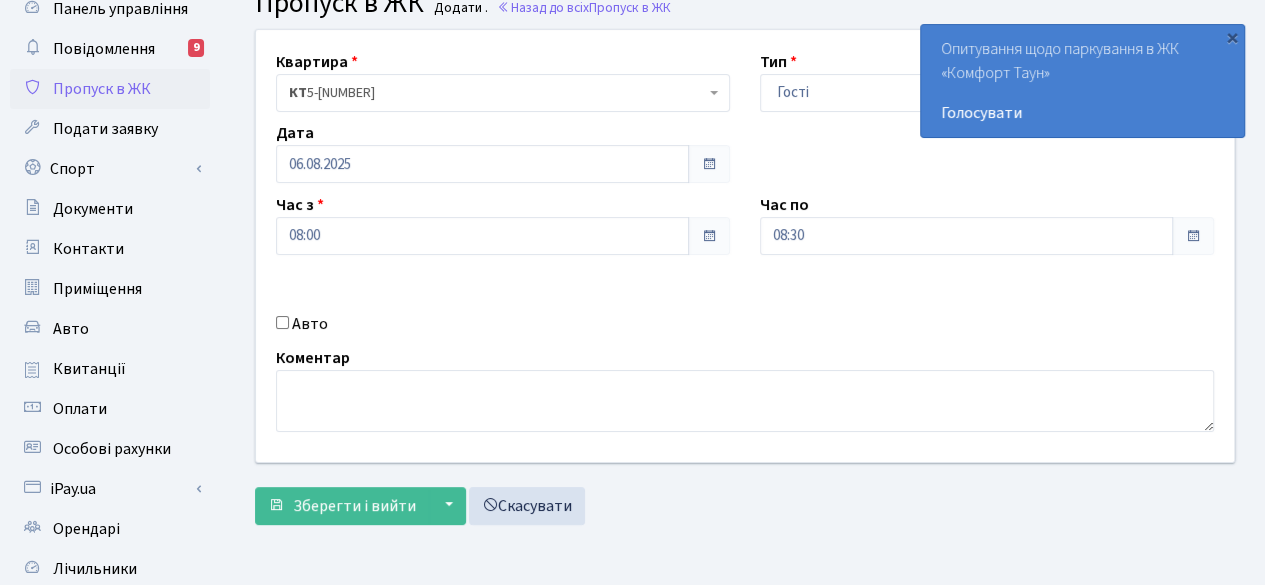 scroll, scrollTop: 100, scrollLeft: 0, axis: vertical 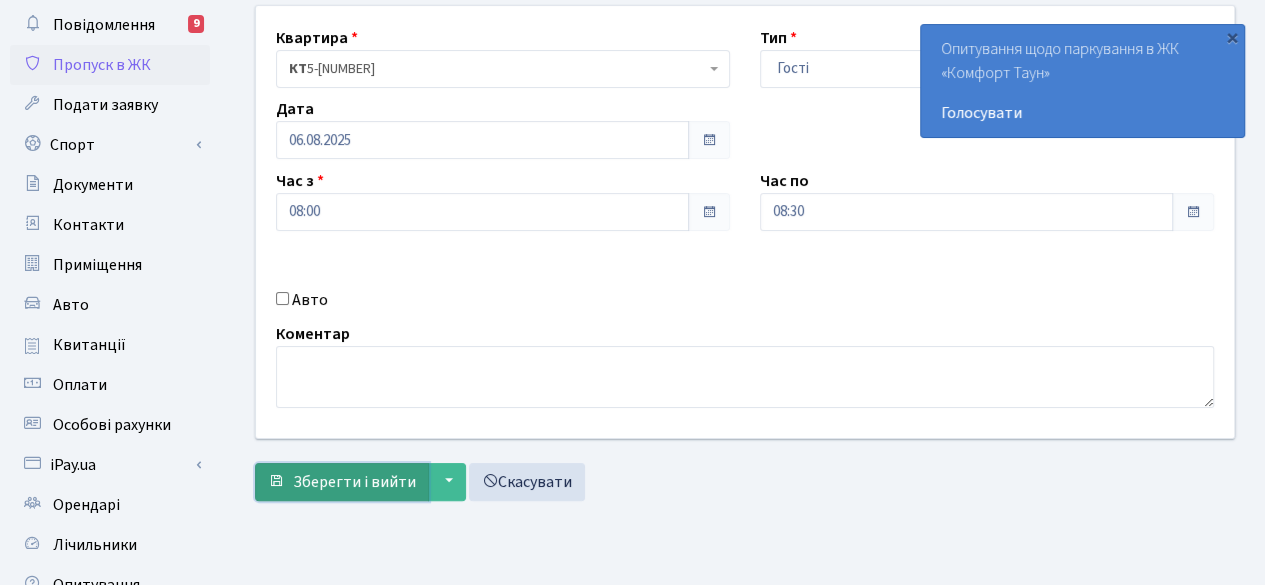 click on "Зберегти і вийти" at bounding box center [354, 482] 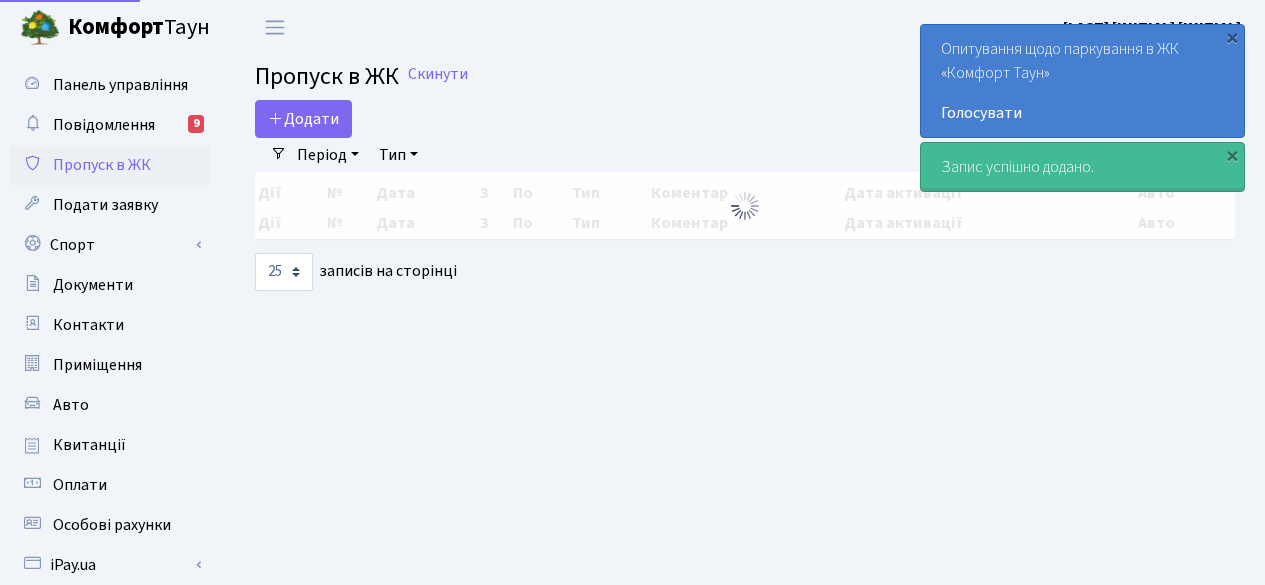 select on "25" 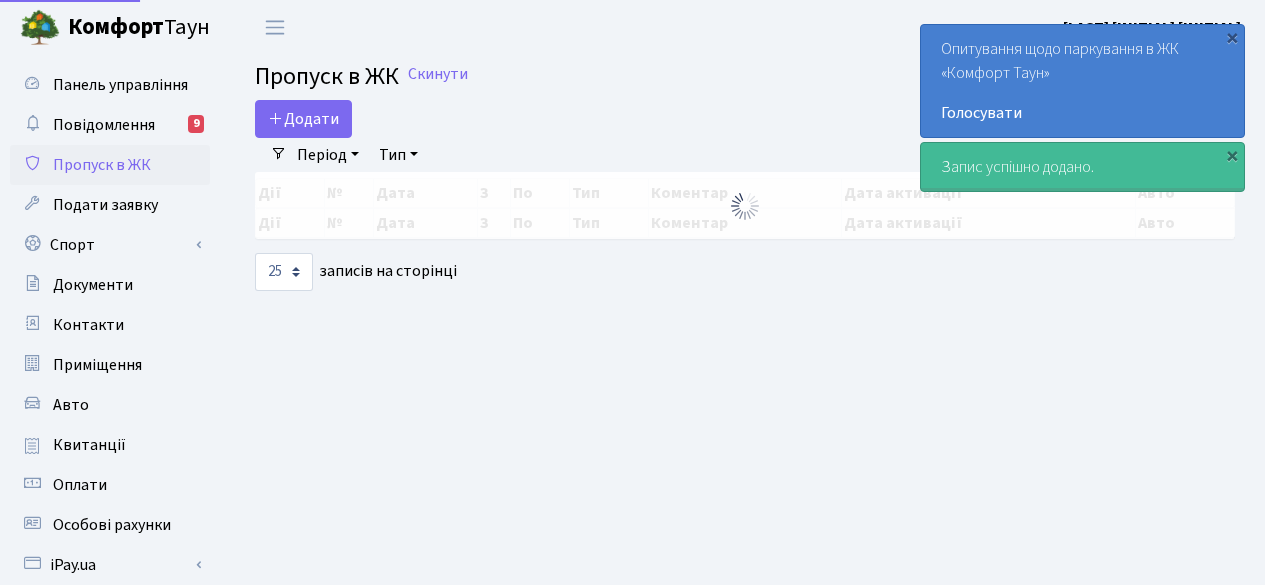 scroll, scrollTop: 0, scrollLeft: 0, axis: both 